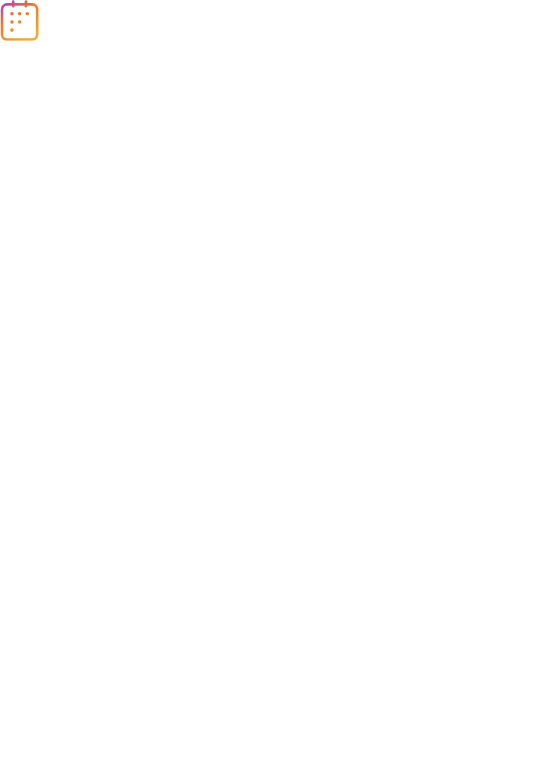 scroll, scrollTop: 0, scrollLeft: 0, axis: both 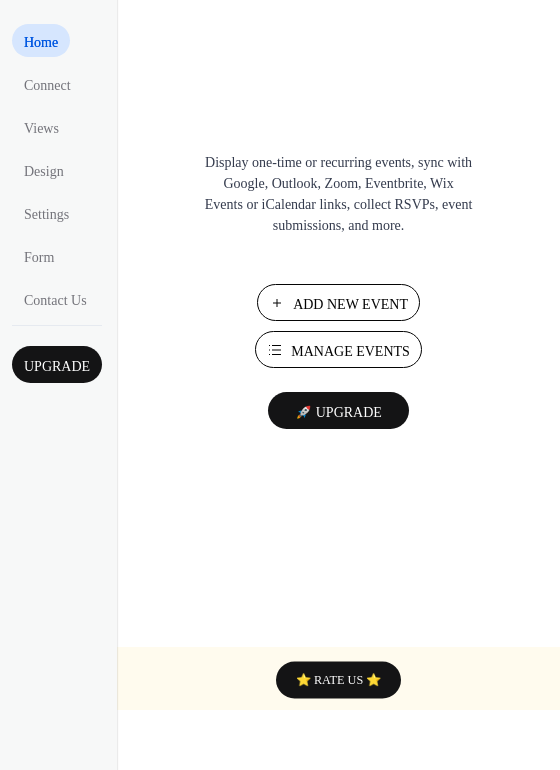 click on "Add New Event" at bounding box center [350, 304] 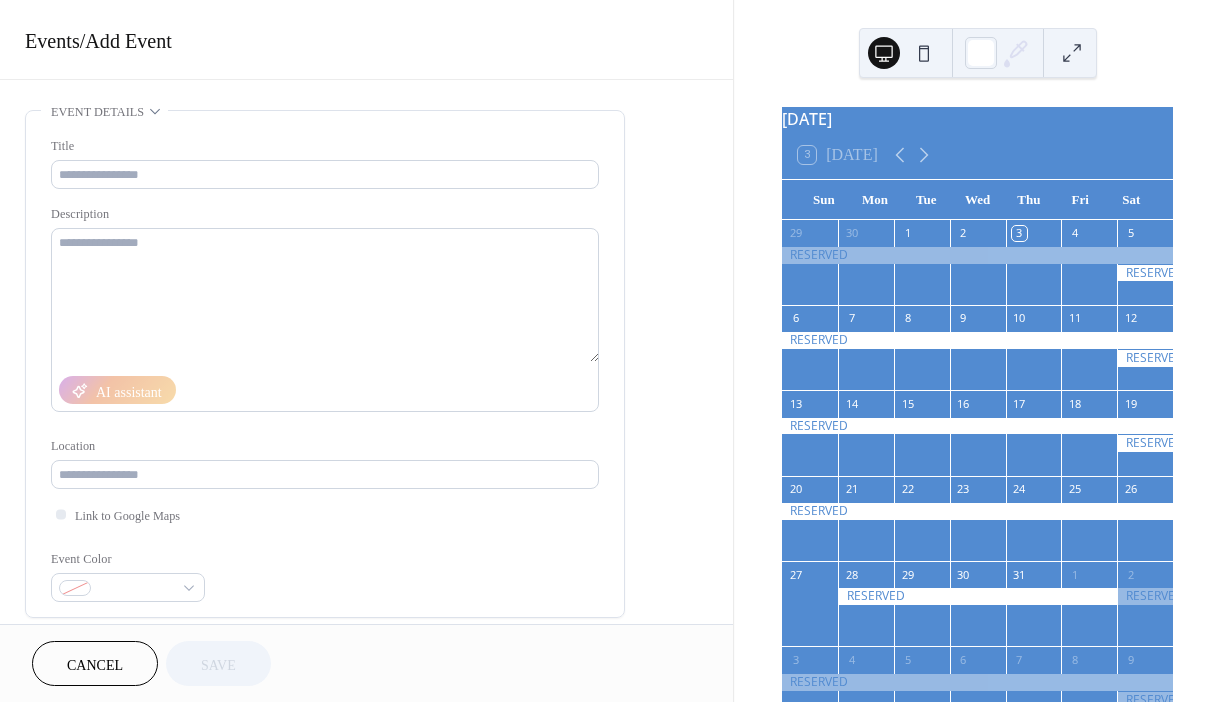 scroll, scrollTop: 0, scrollLeft: 0, axis: both 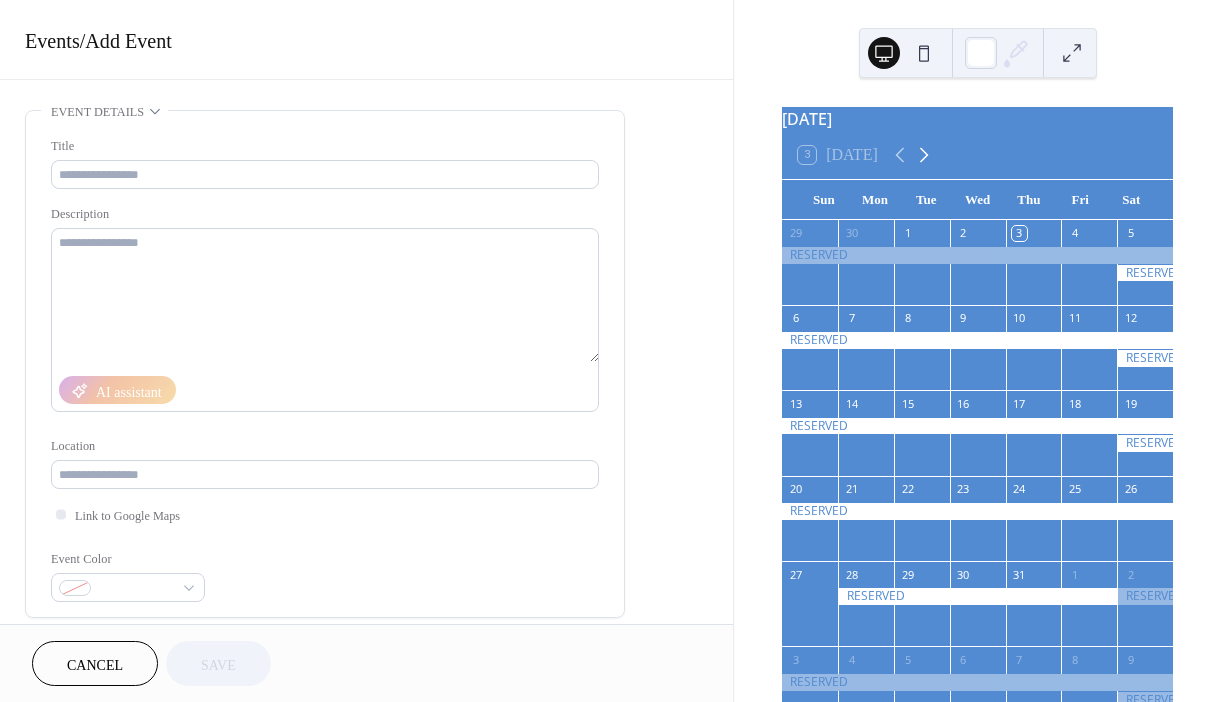 click 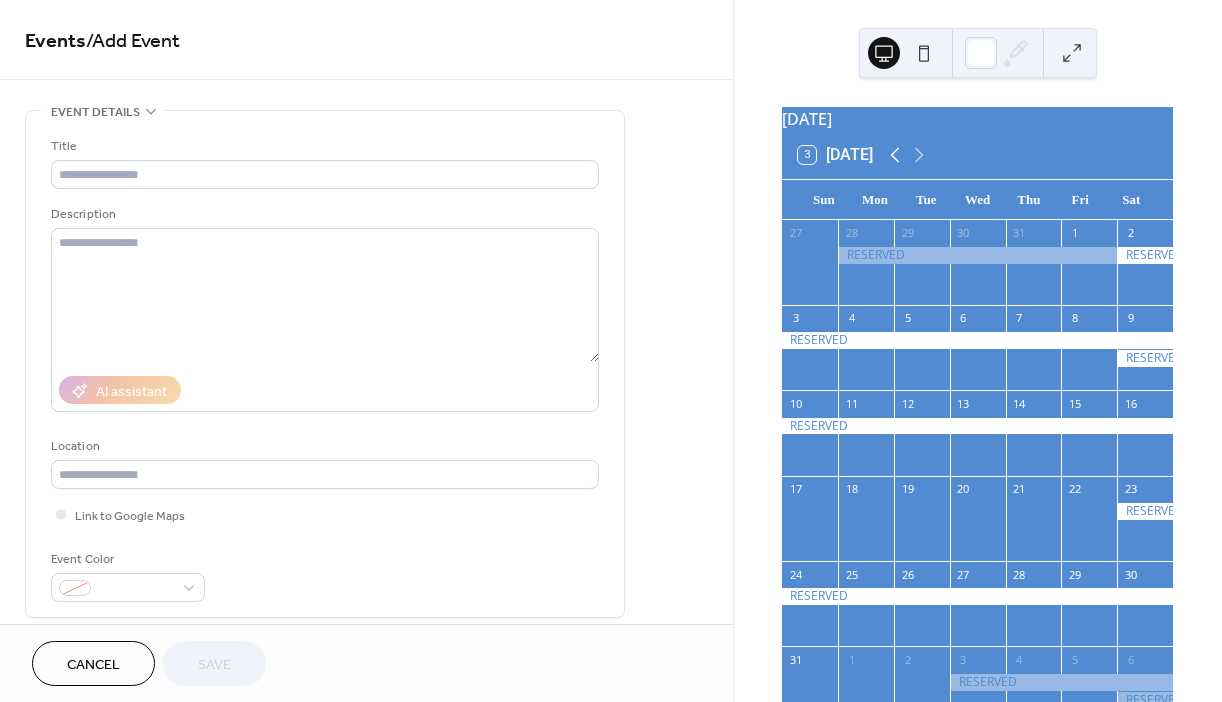 click 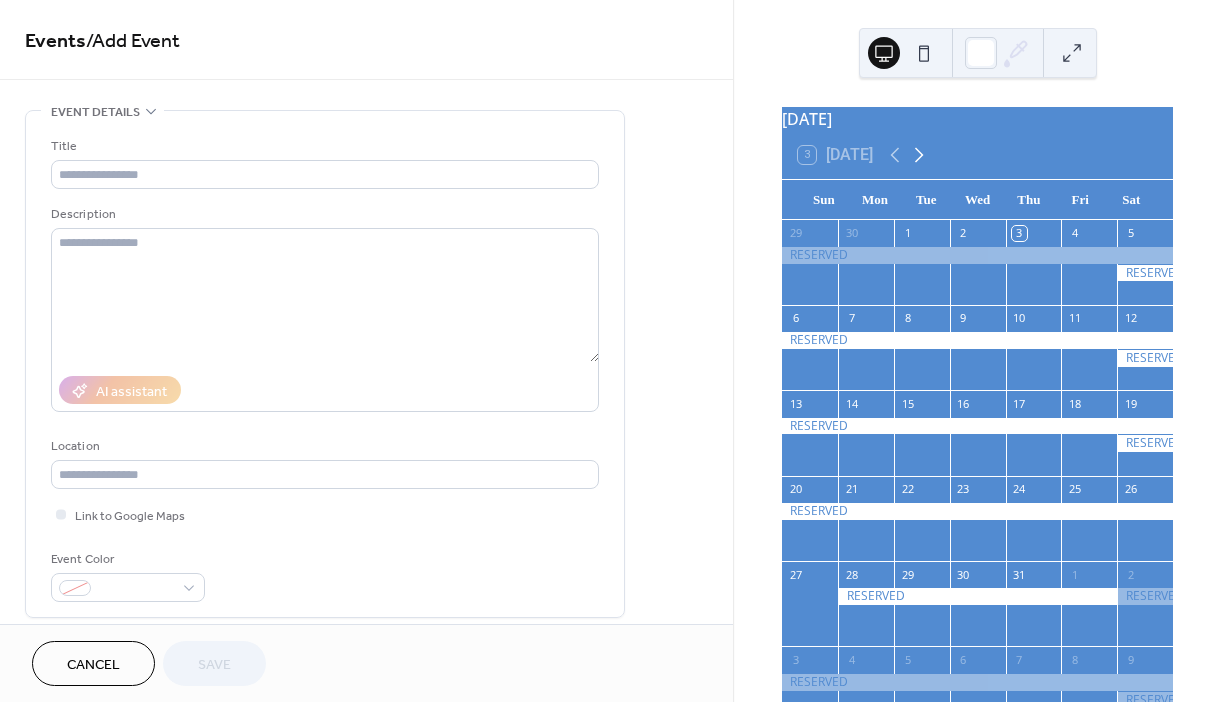 click 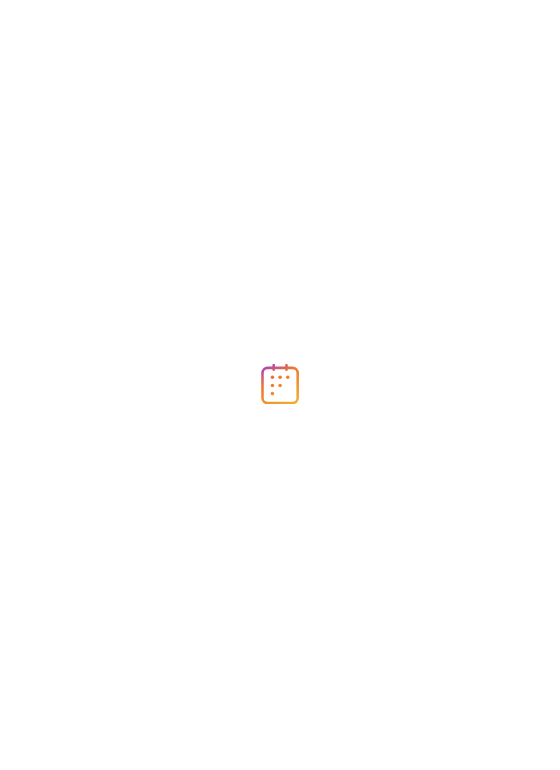 scroll, scrollTop: 0, scrollLeft: 0, axis: both 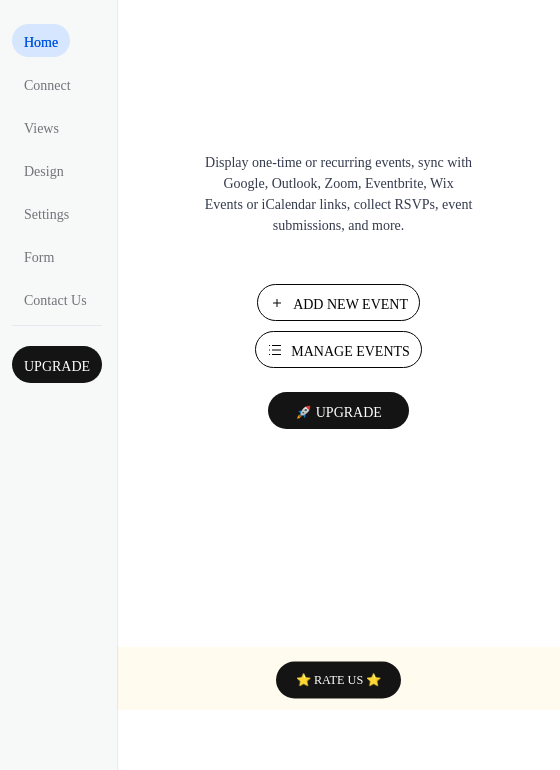 click on "Add New Event" at bounding box center (350, 304) 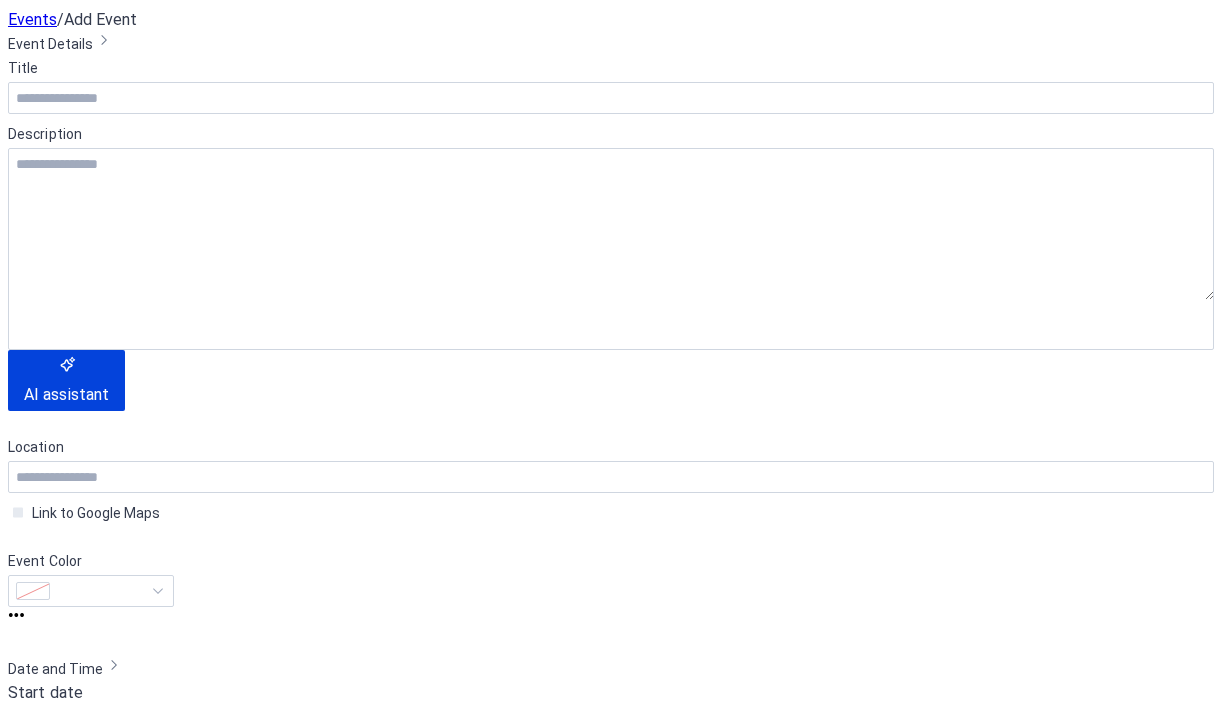 scroll, scrollTop: 0, scrollLeft: 0, axis: both 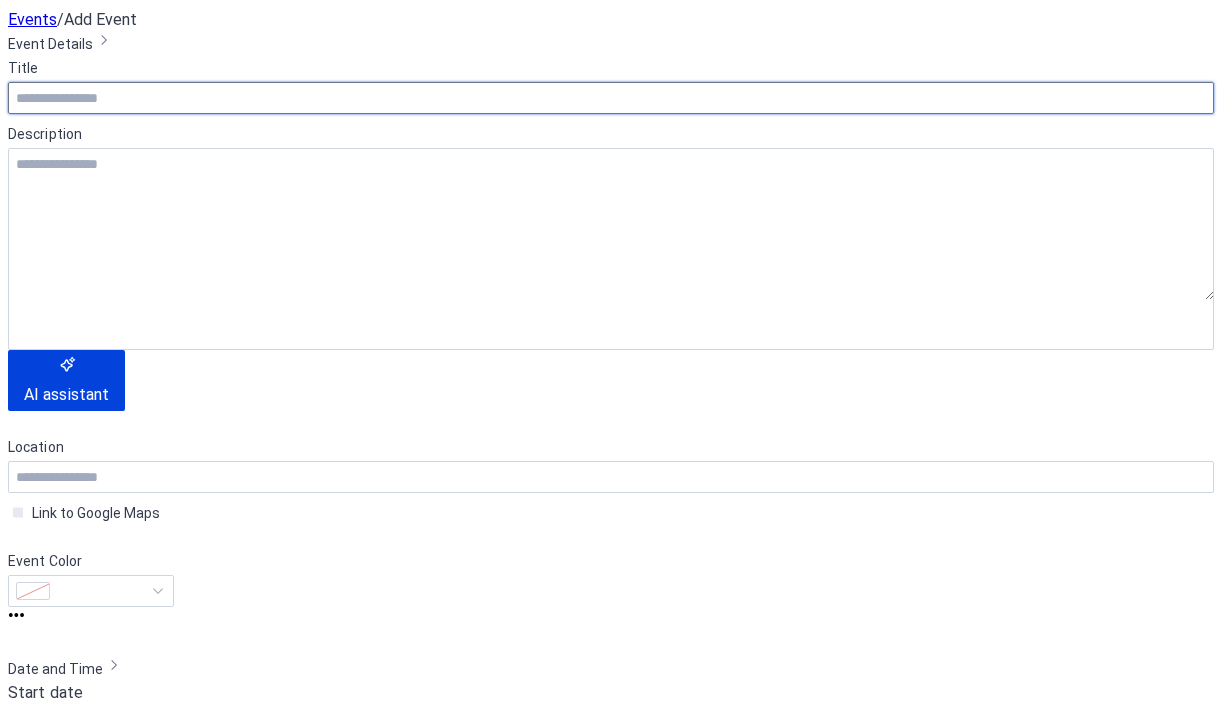 click at bounding box center [611, 98] 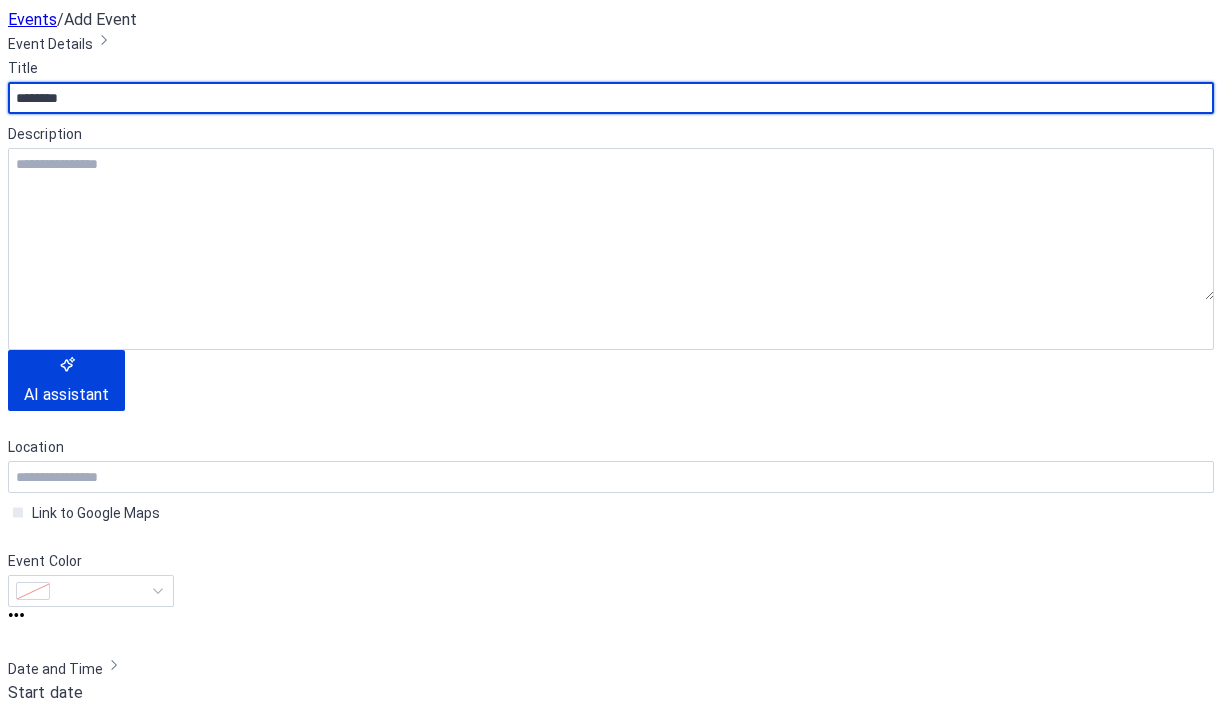 scroll, scrollTop: 176, scrollLeft: 0, axis: vertical 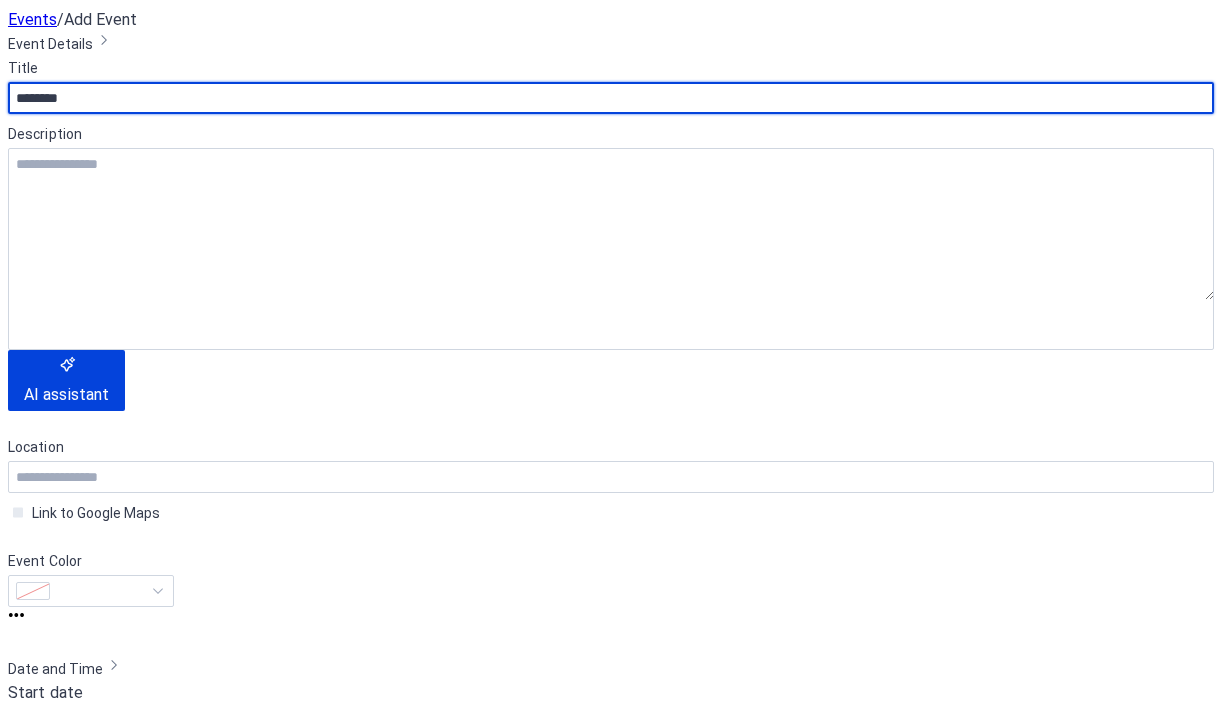 type on "********" 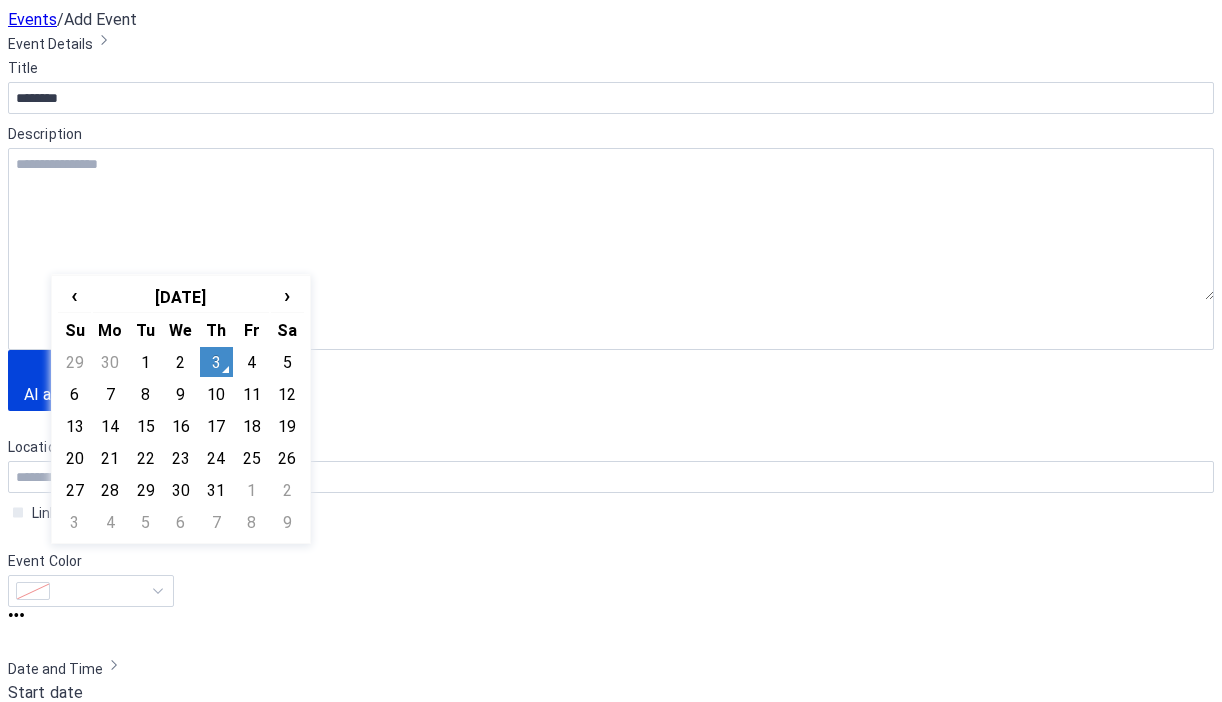 click 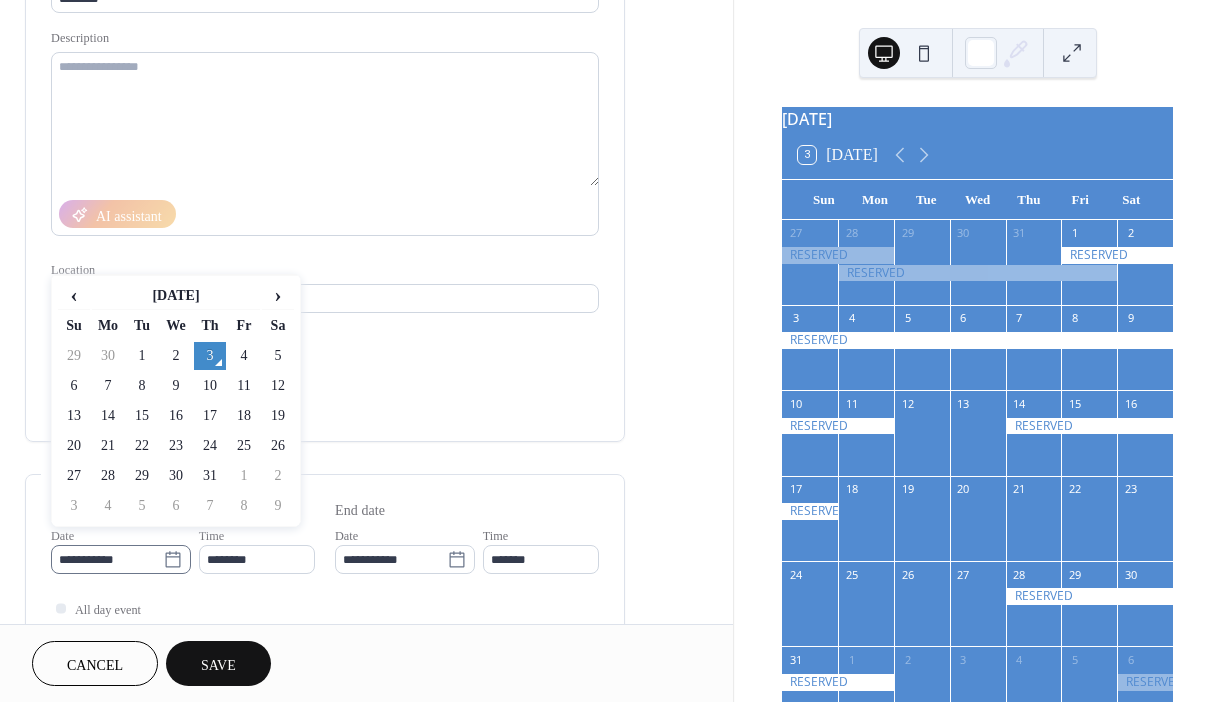 click on "**********" at bounding box center [107, 559] 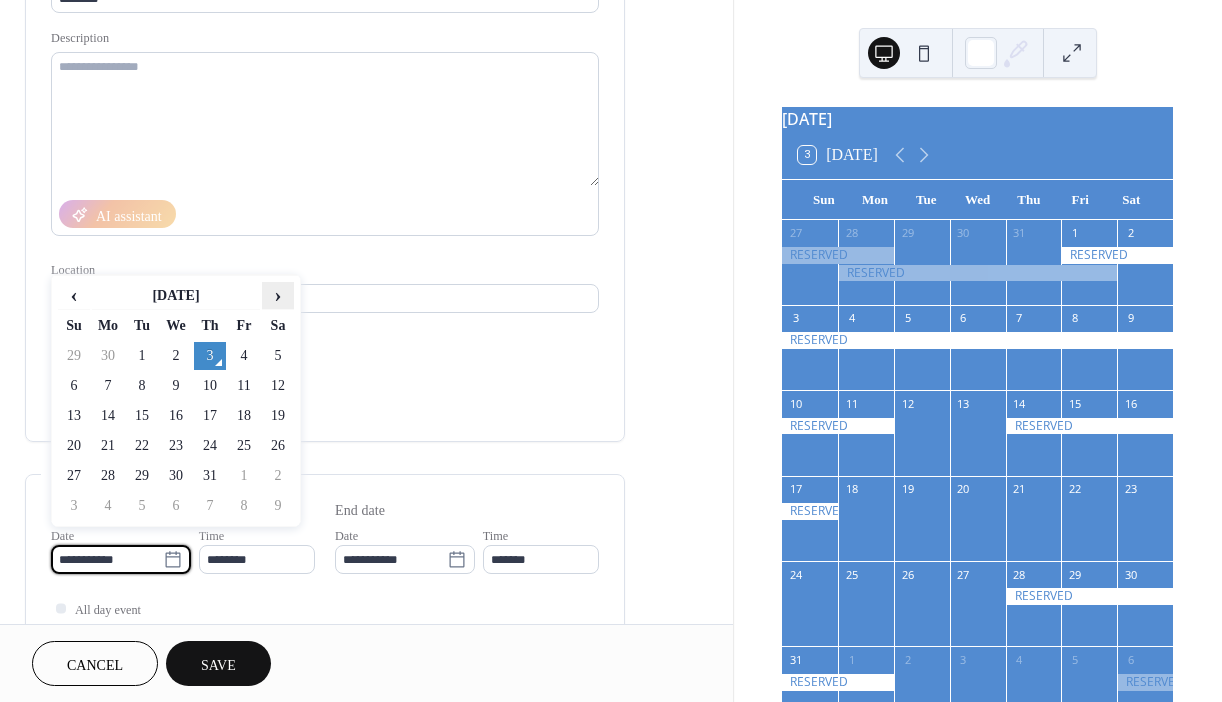 click on "›" at bounding box center (278, 295) 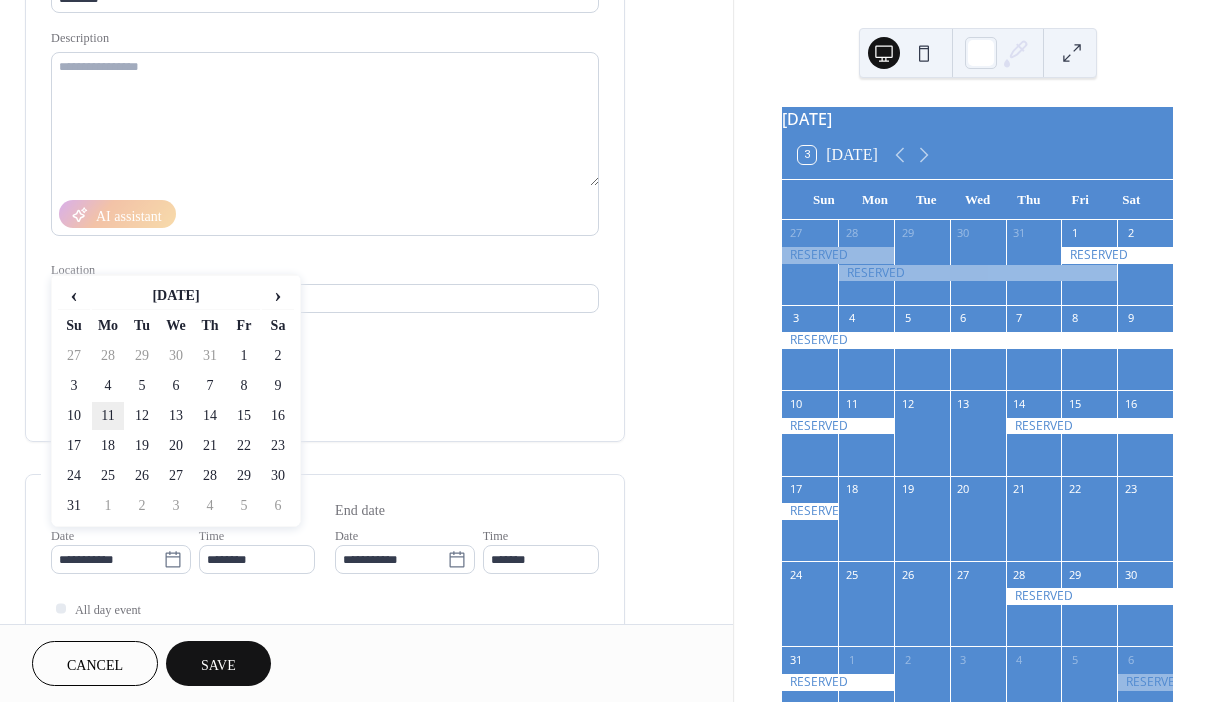 click on "11" at bounding box center (108, 416) 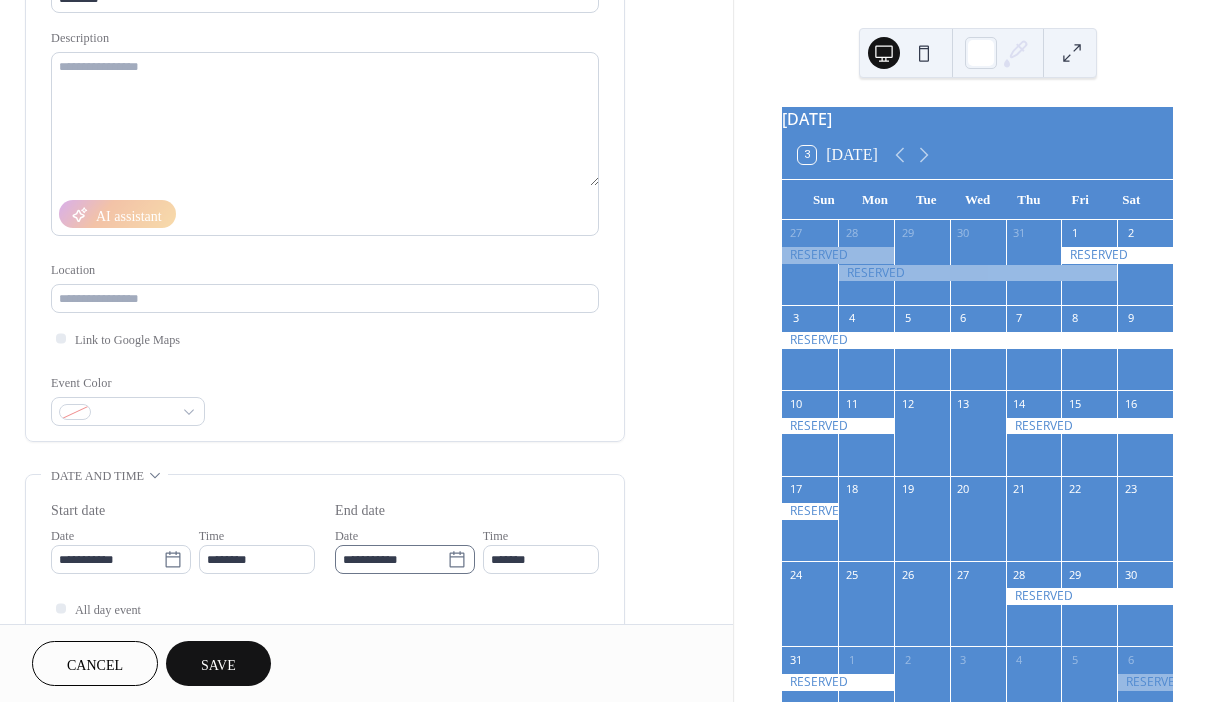 click 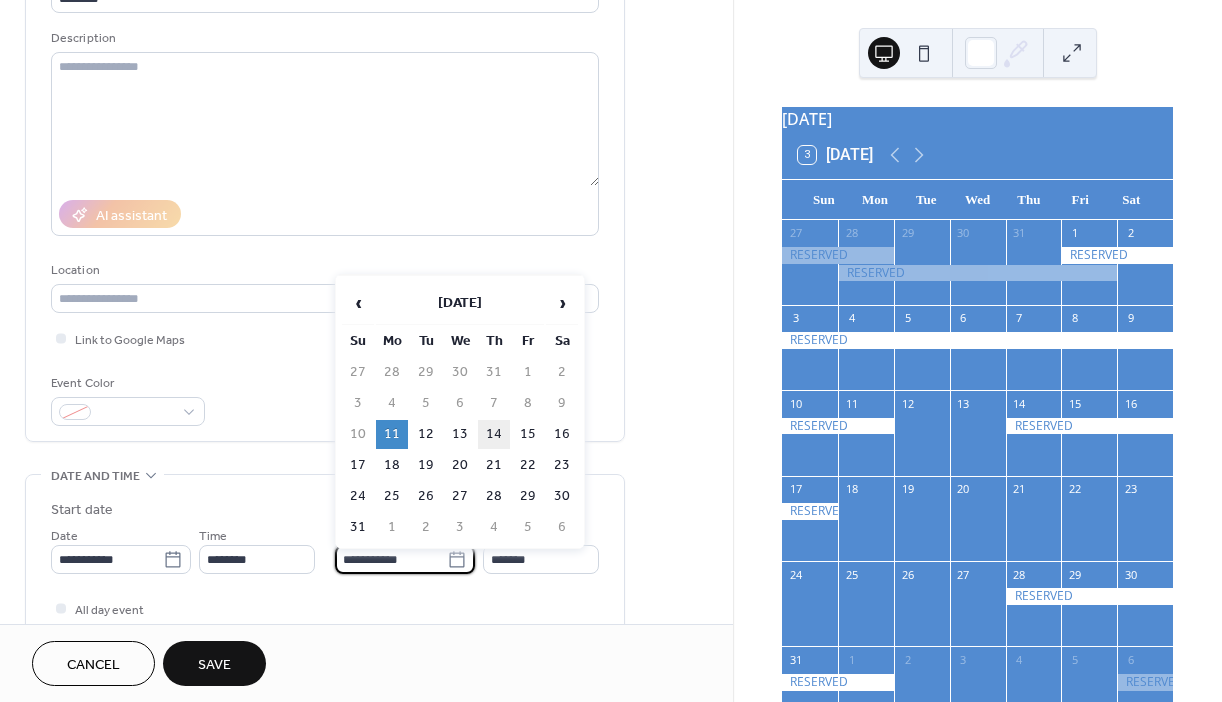click on "14" at bounding box center (494, 434) 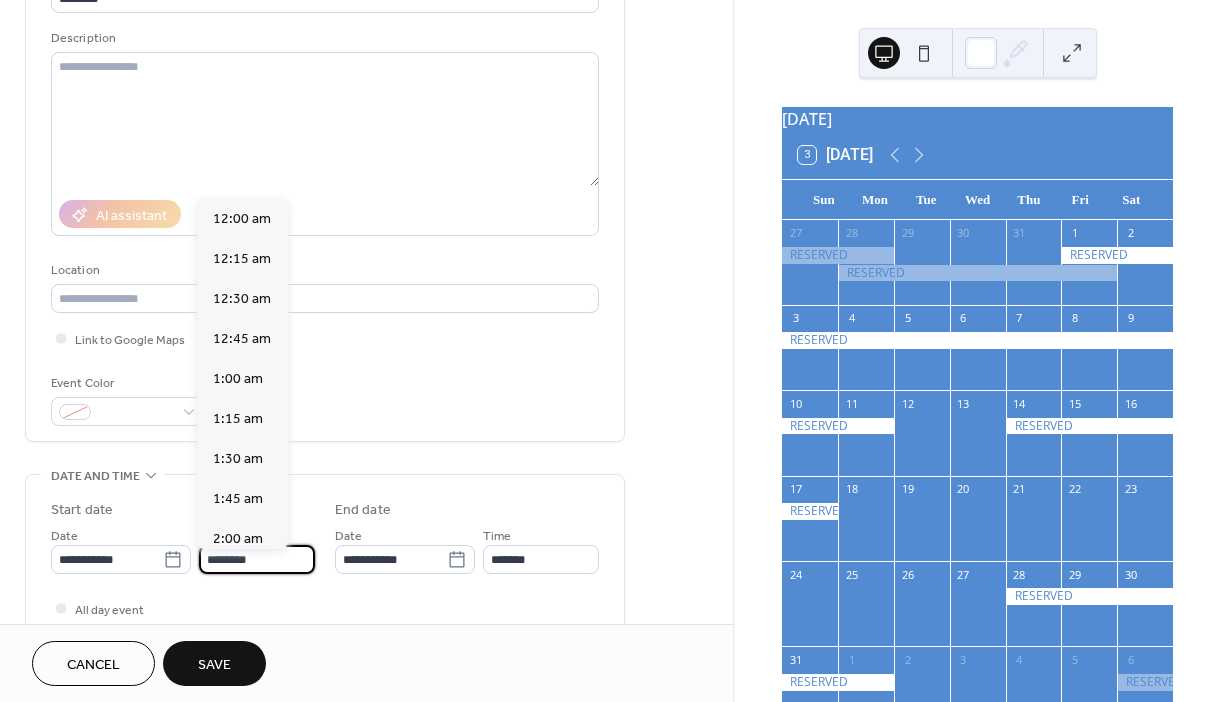 scroll, scrollTop: 1920, scrollLeft: 0, axis: vertical 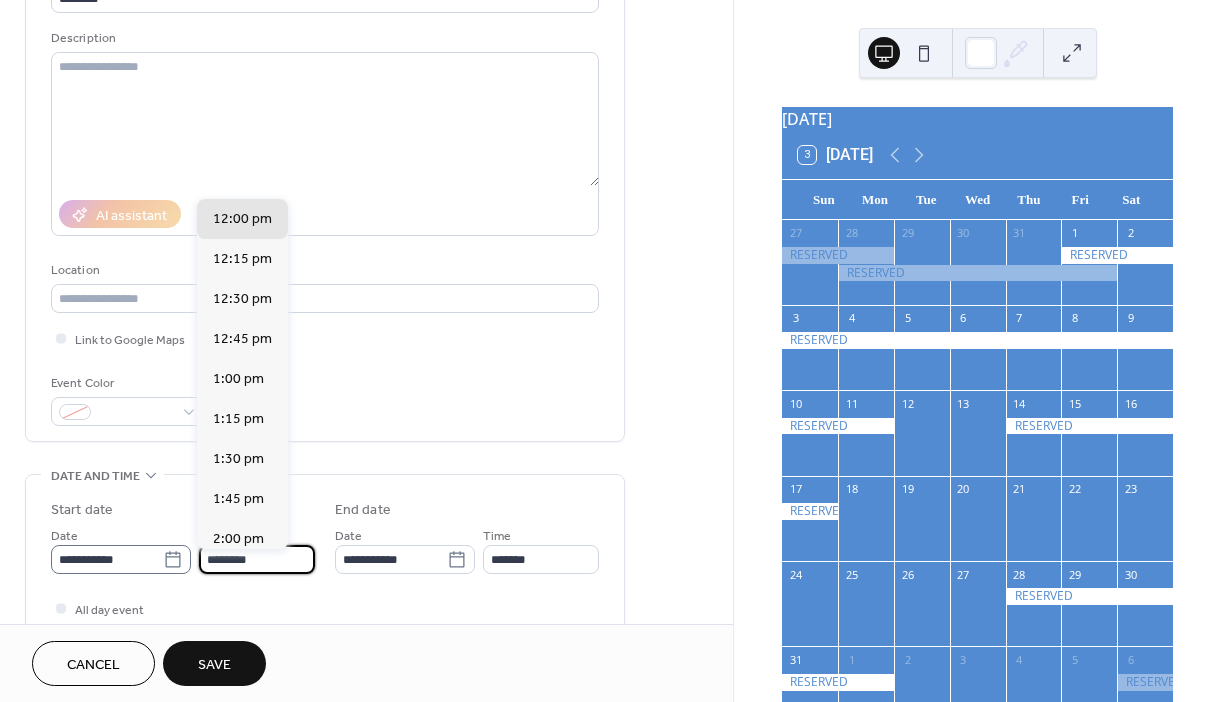 drag, startPoint x: 266, startPoint y: 561, endPoint x: 182, endPoint y: 560, distance: 84.00595 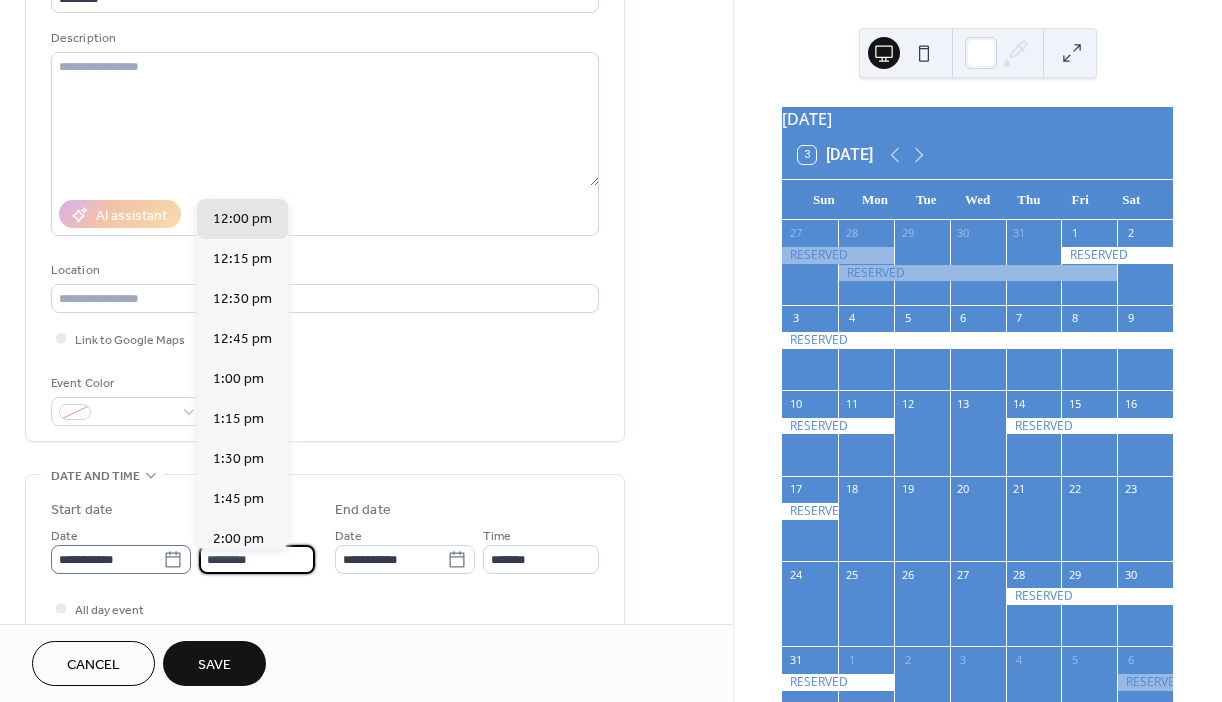 click on "**********" at bounding box center [183, 549] 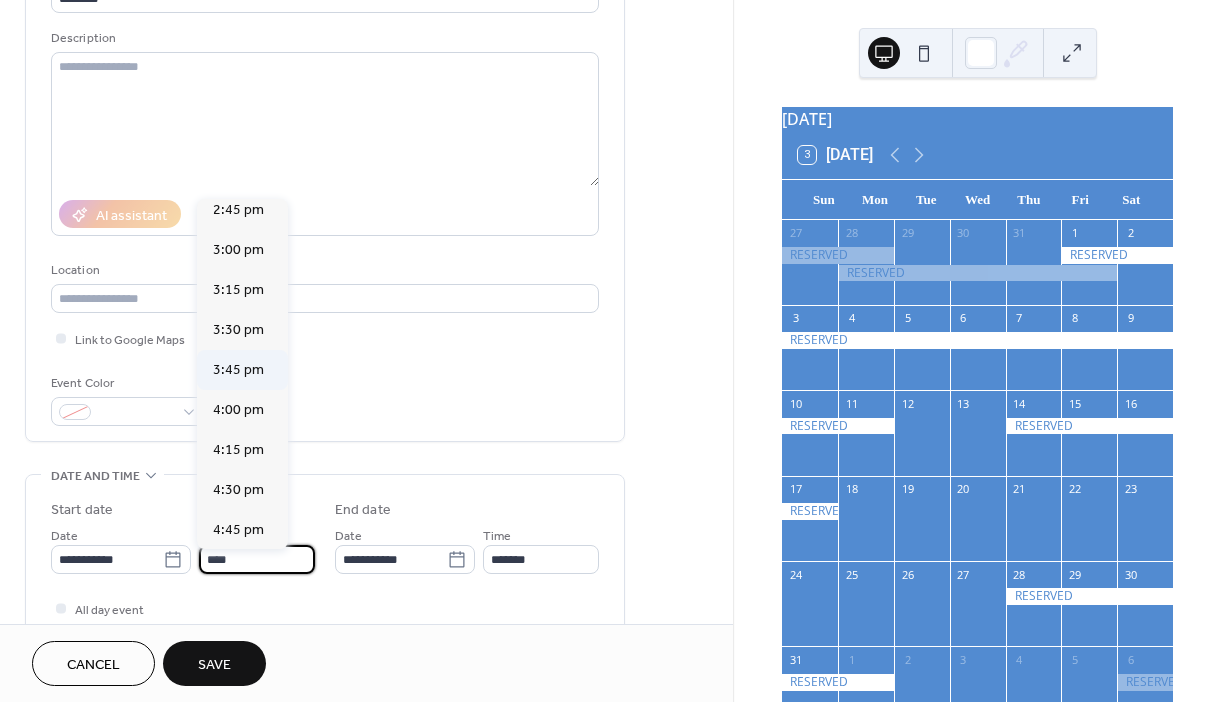 scroll, scrollTop: 2376, scrollLeft: 0, axis: vertical 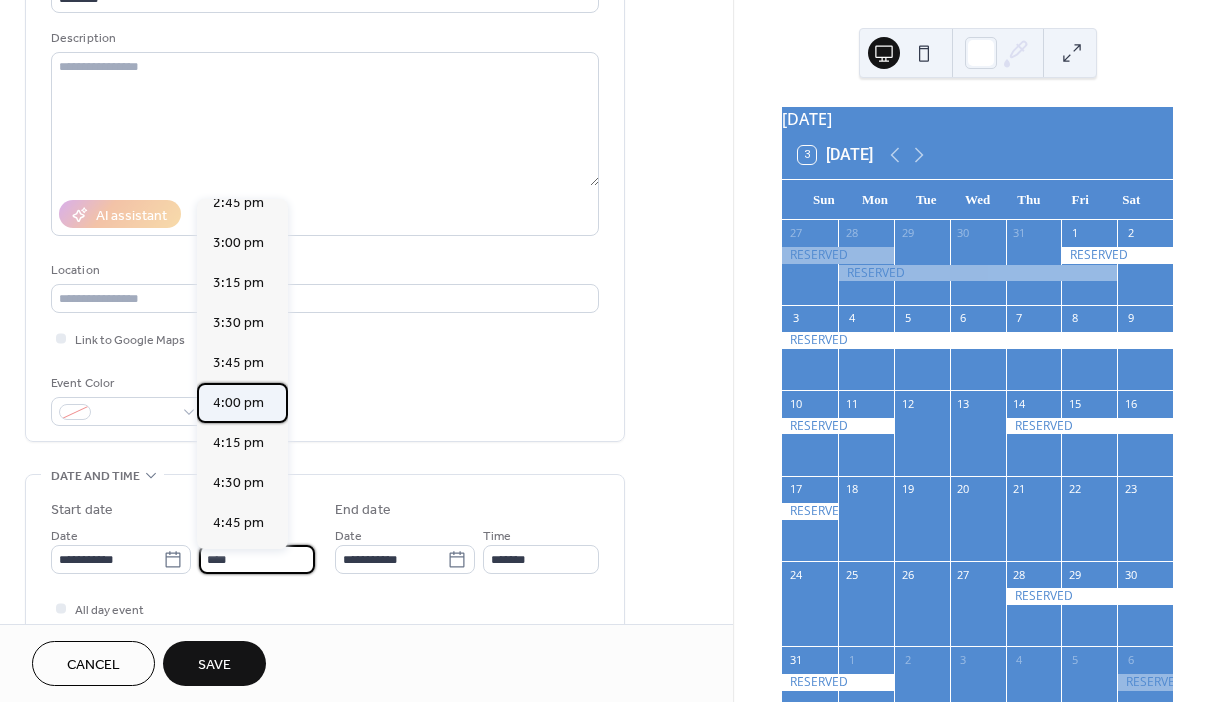 click on "4:00 pm" at bounding box center (238, 403) 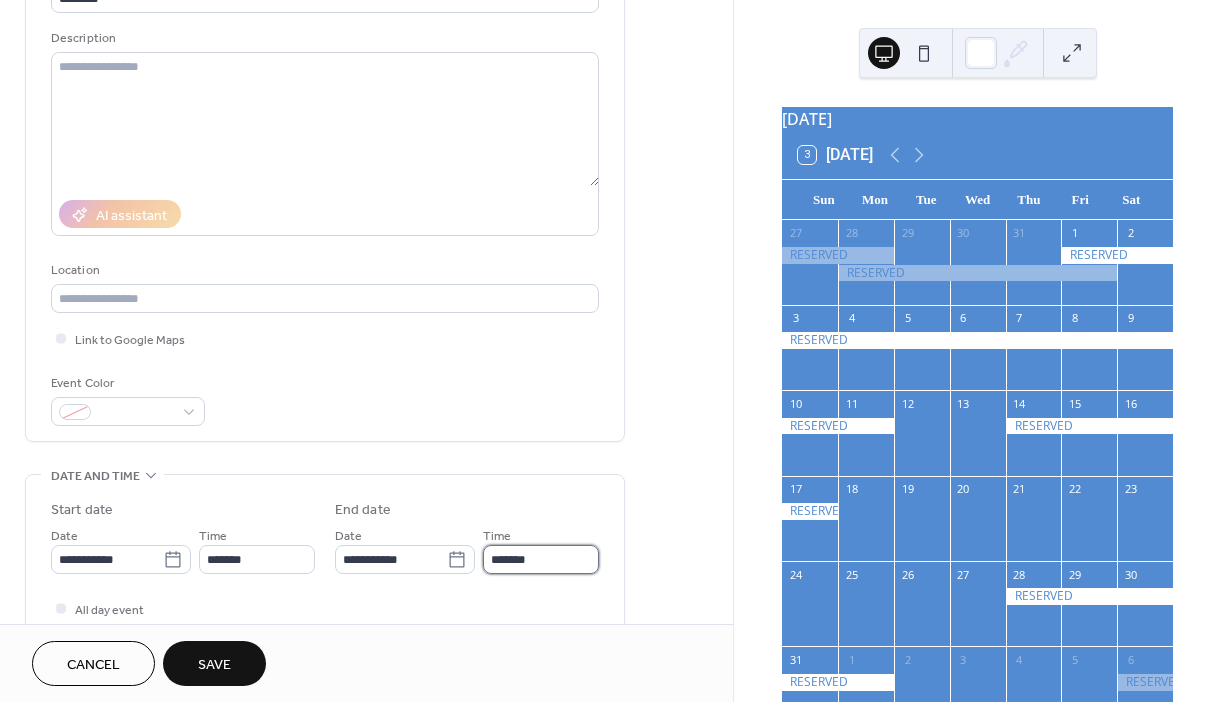click on "*******" at bounding box center (541, 559) 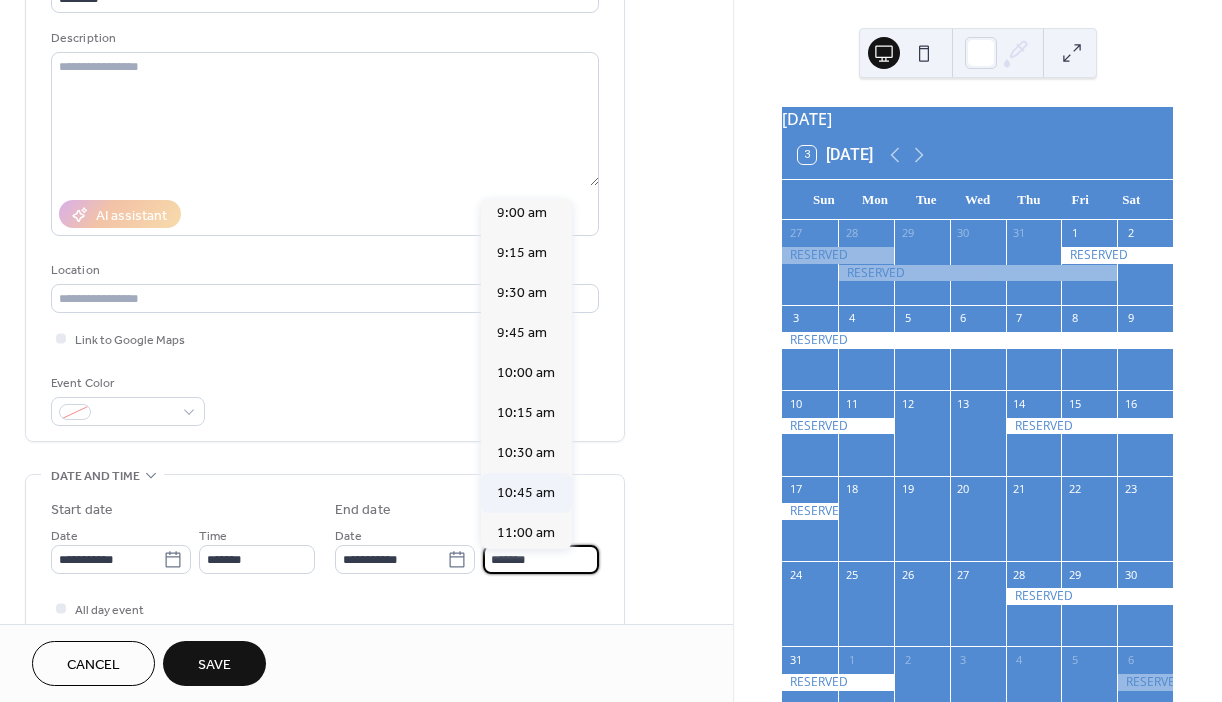 scroll, scrollTop: 1439, scrollLeft: 0, axis: vertical 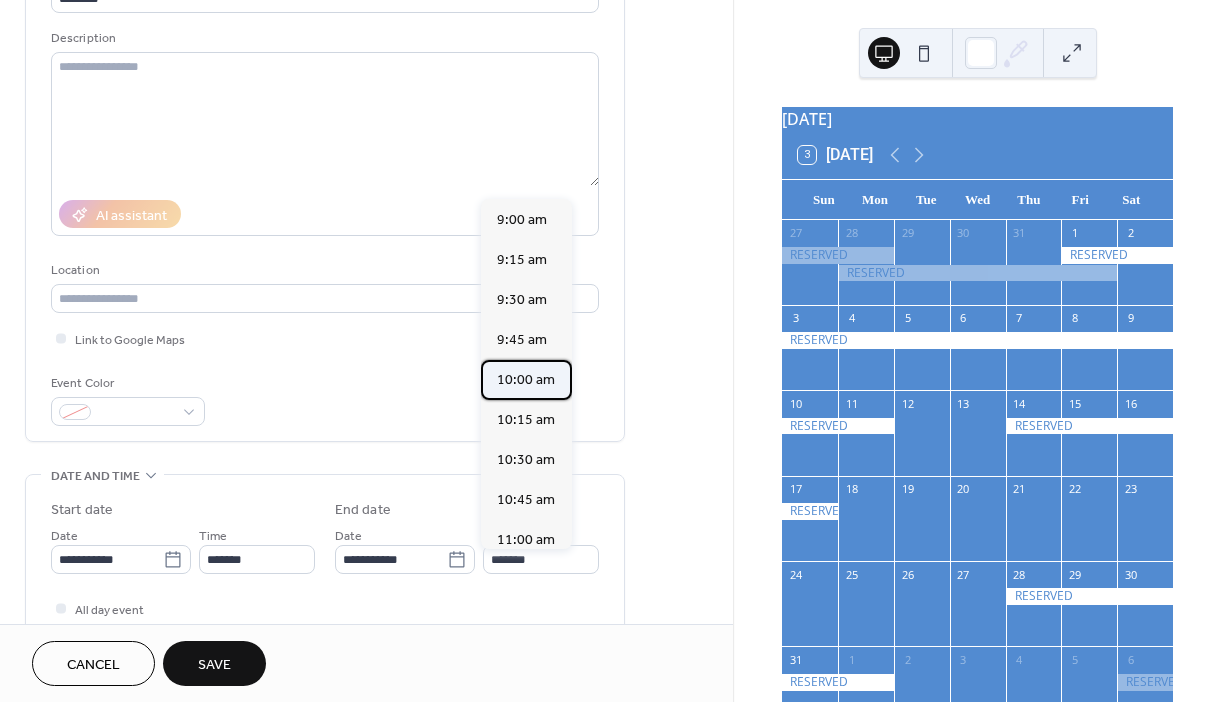 click on "10:00 am" at bounding box center (526, 380) 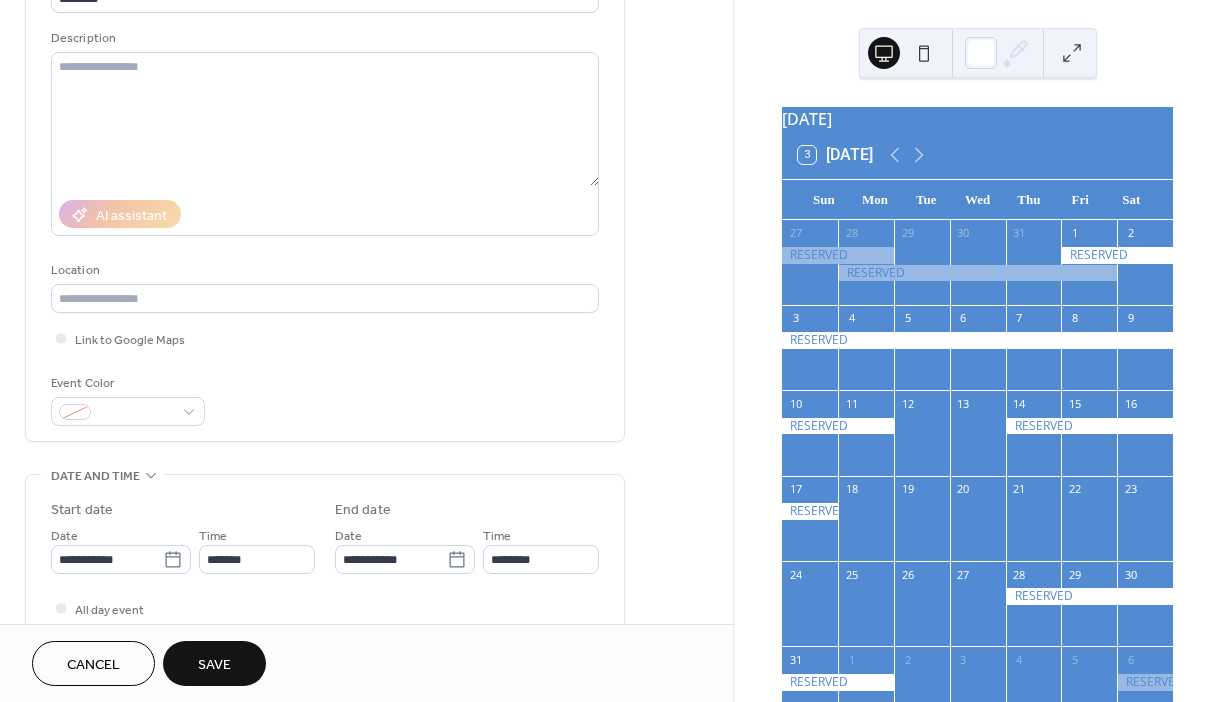 click on "Save" at bounding box center [214, 665] 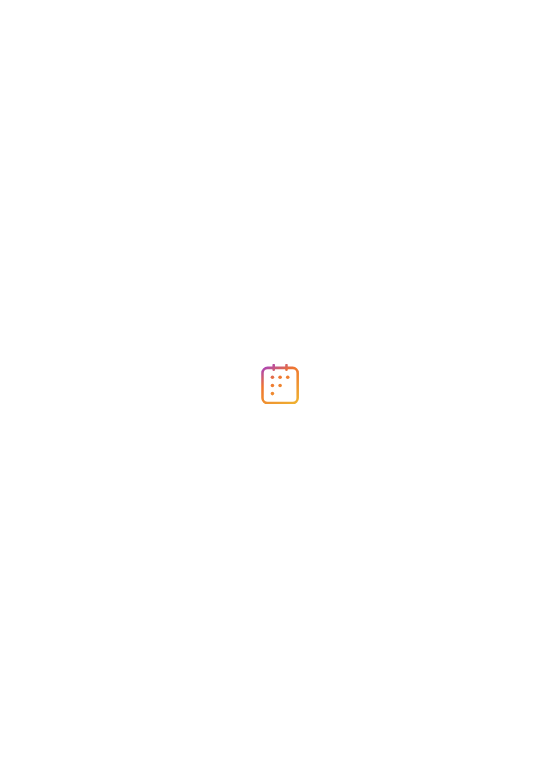 scroll, scrollTop: 0, scrollLeft: 0, axis: both 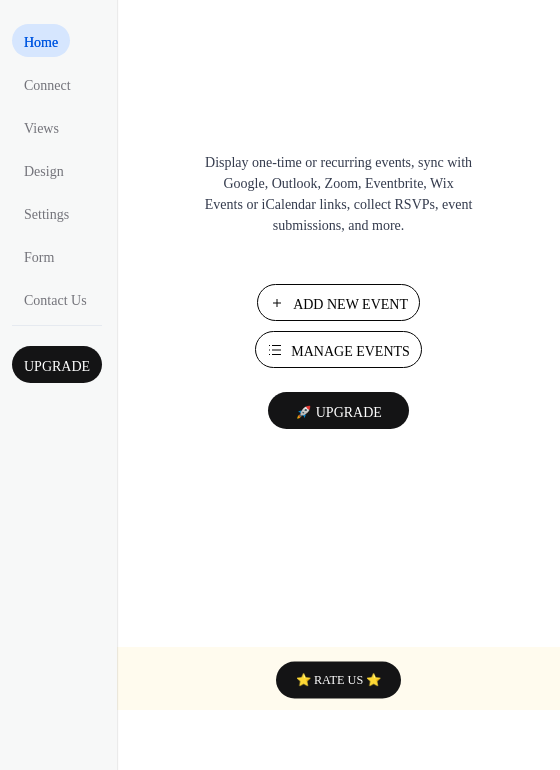 click on "Add New Event" at bounding box center [350, 304] 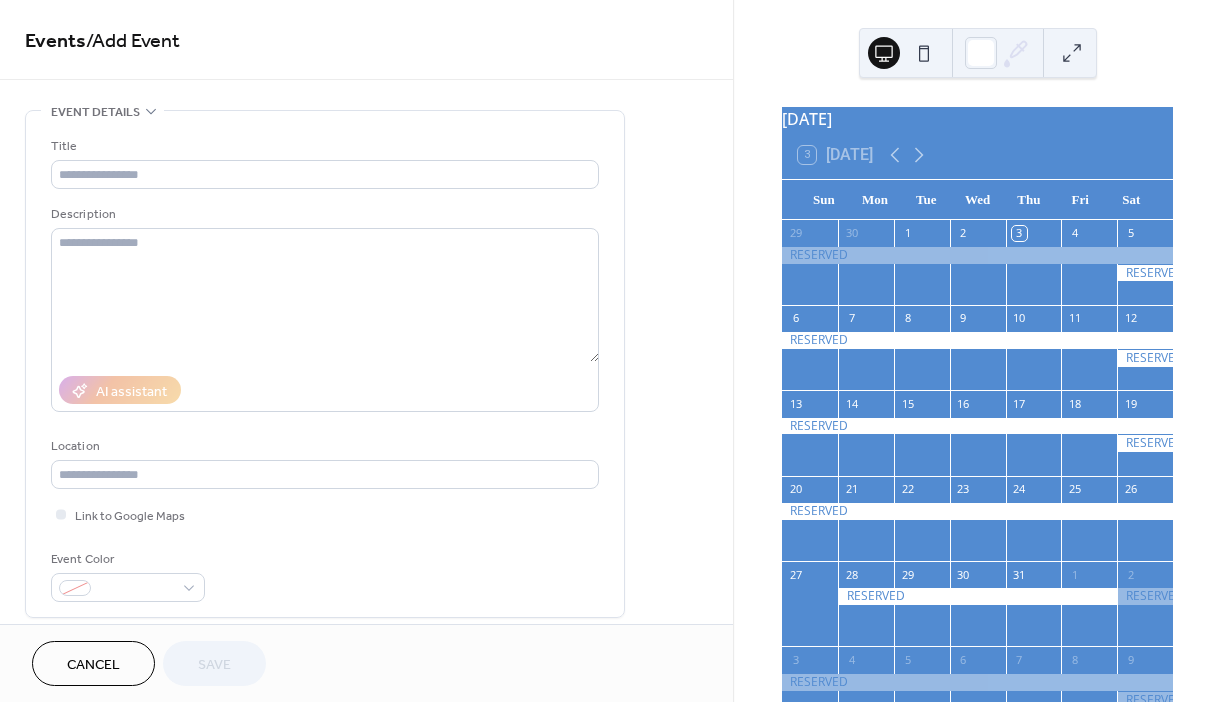 scroll, scrollTop: 0, scrollLeft: 0, axis: both 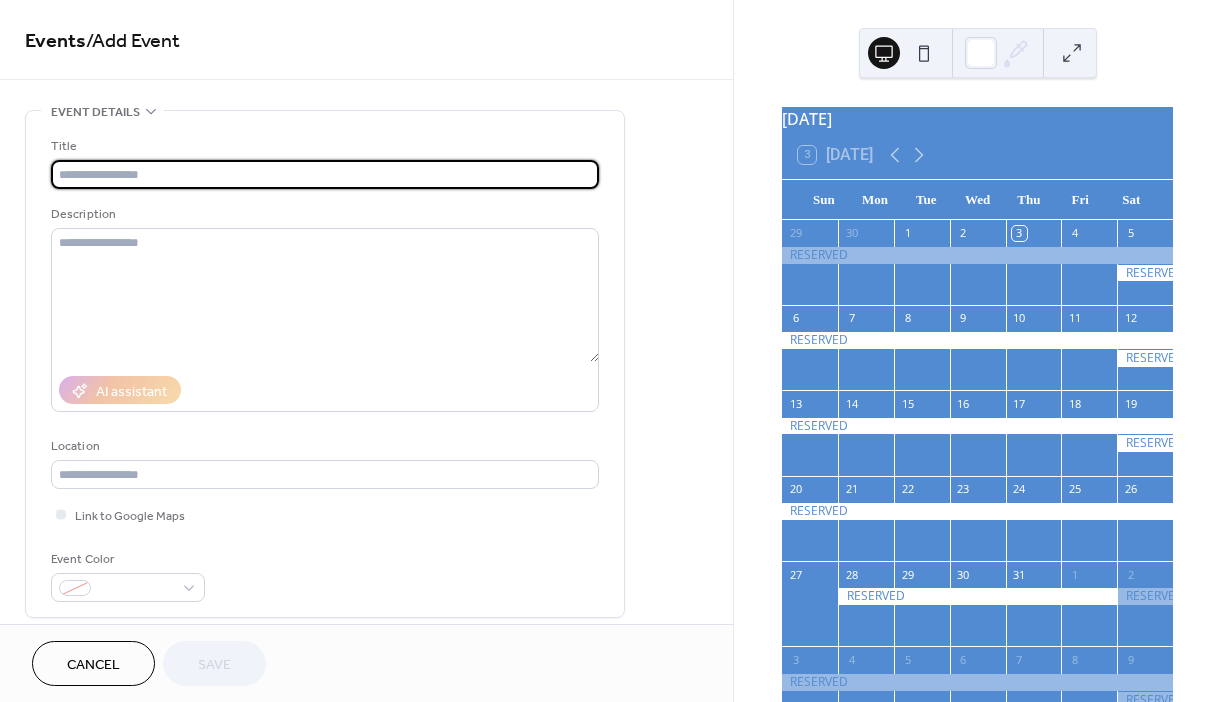 click at bounding box center (325, 174) 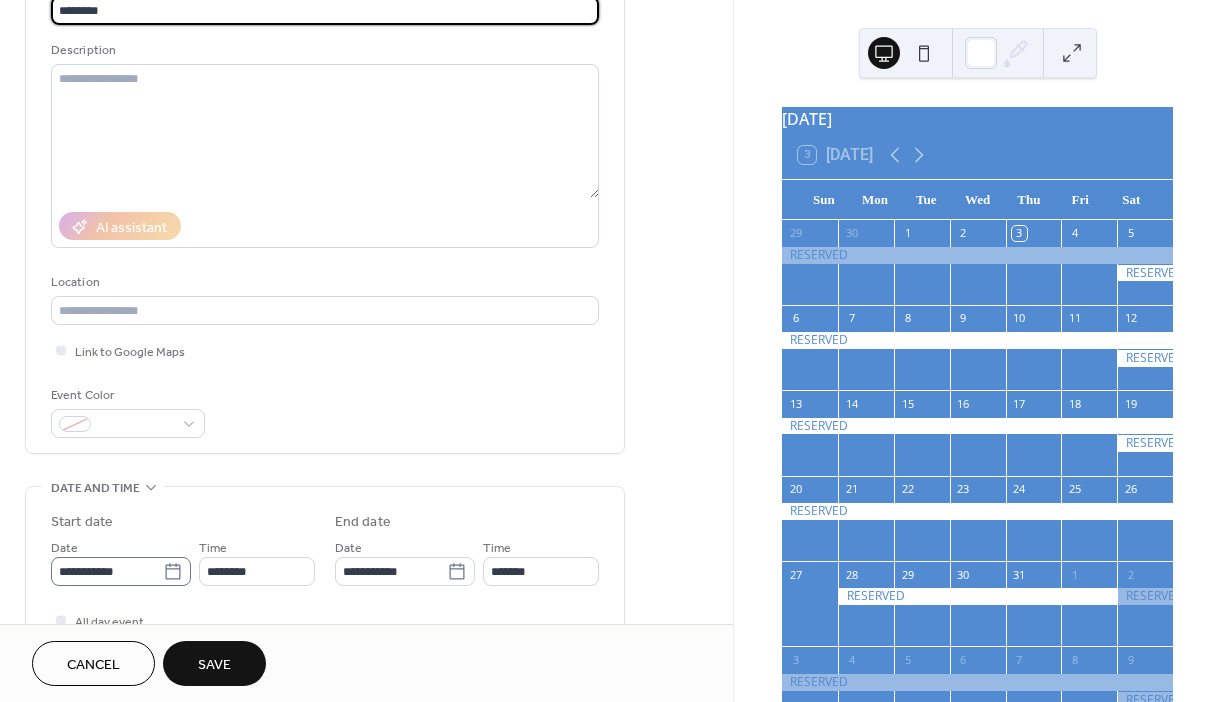 scroll, scrollTop: 166, scrollLeft: 0, axis: vertical 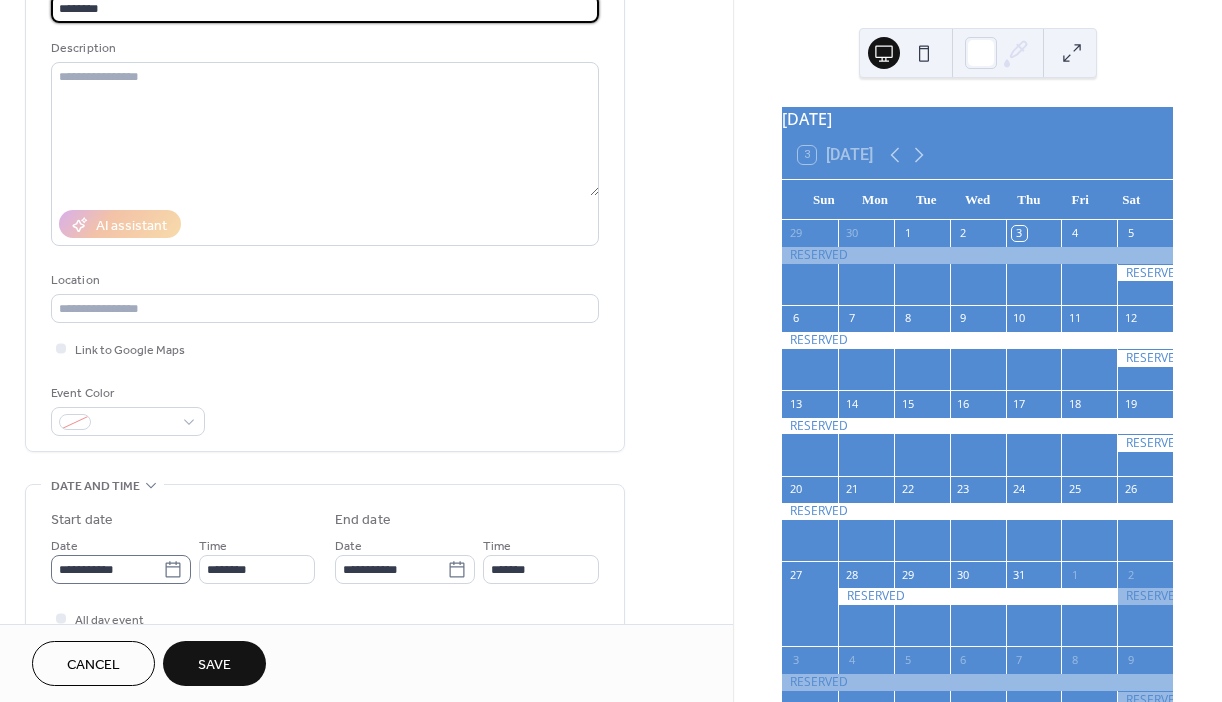 type on "********" 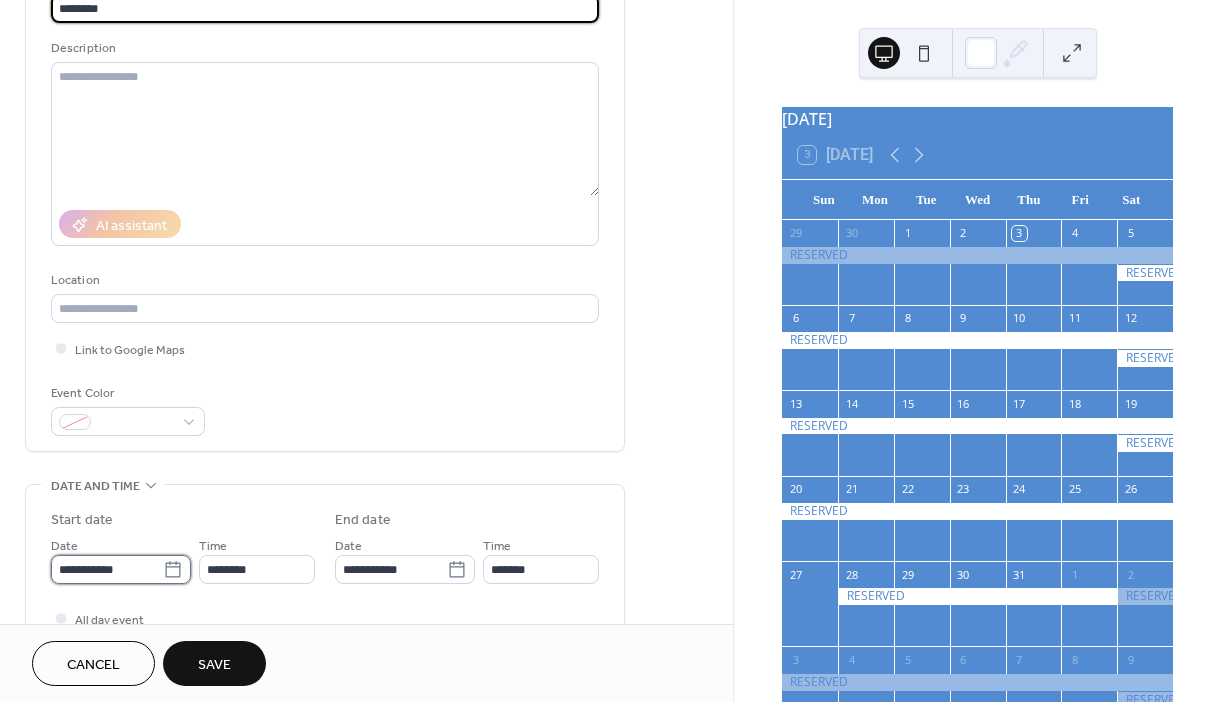 click on "**********" at bounding box center (107, 569) 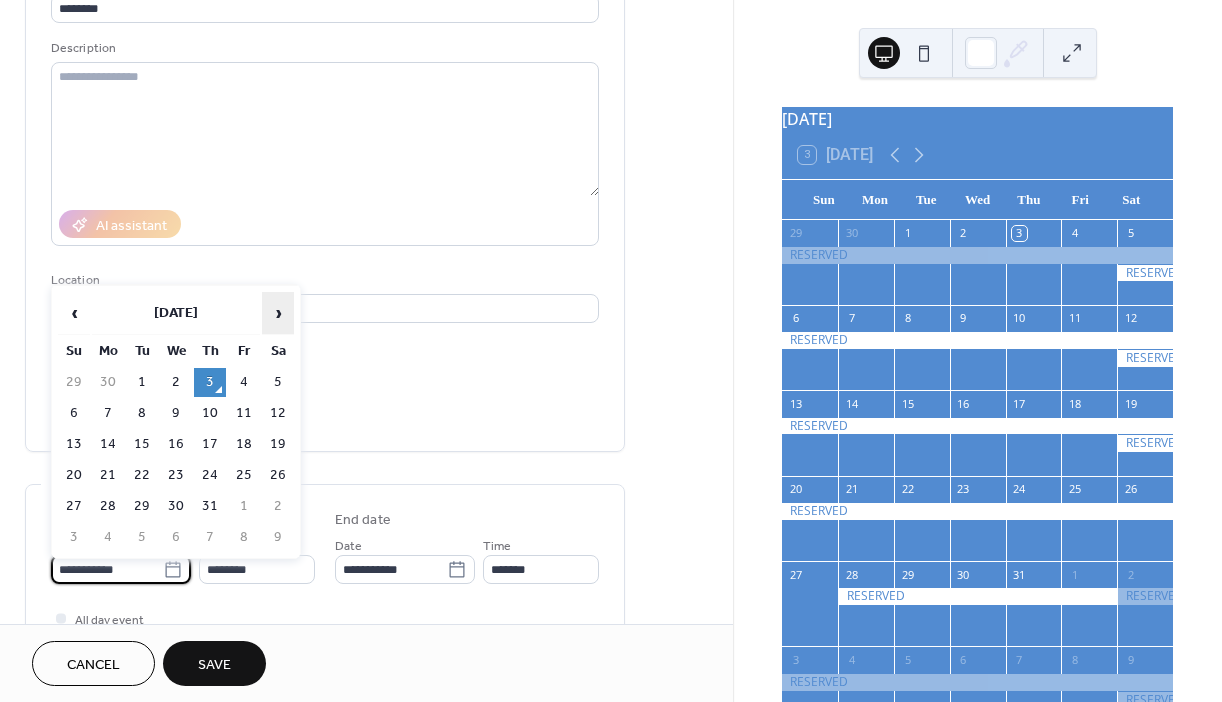 click on "›" at bounding box center [278, 313] 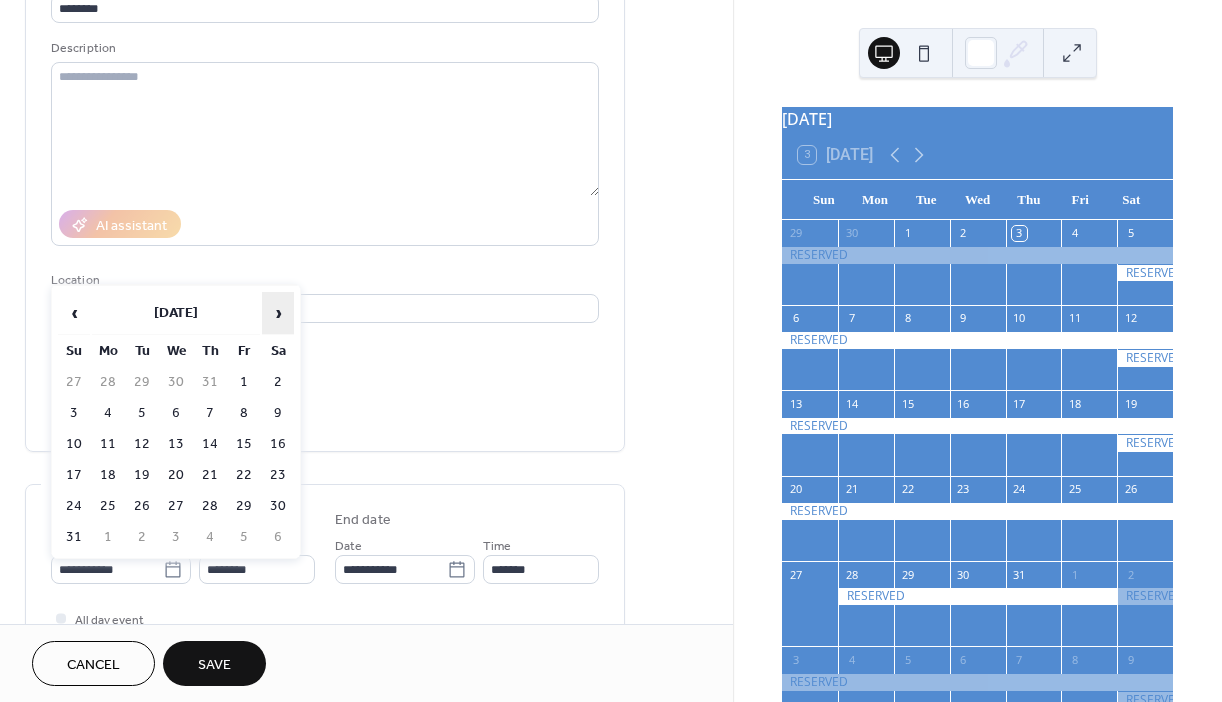 click on "›" at bounding box center (278, 313) 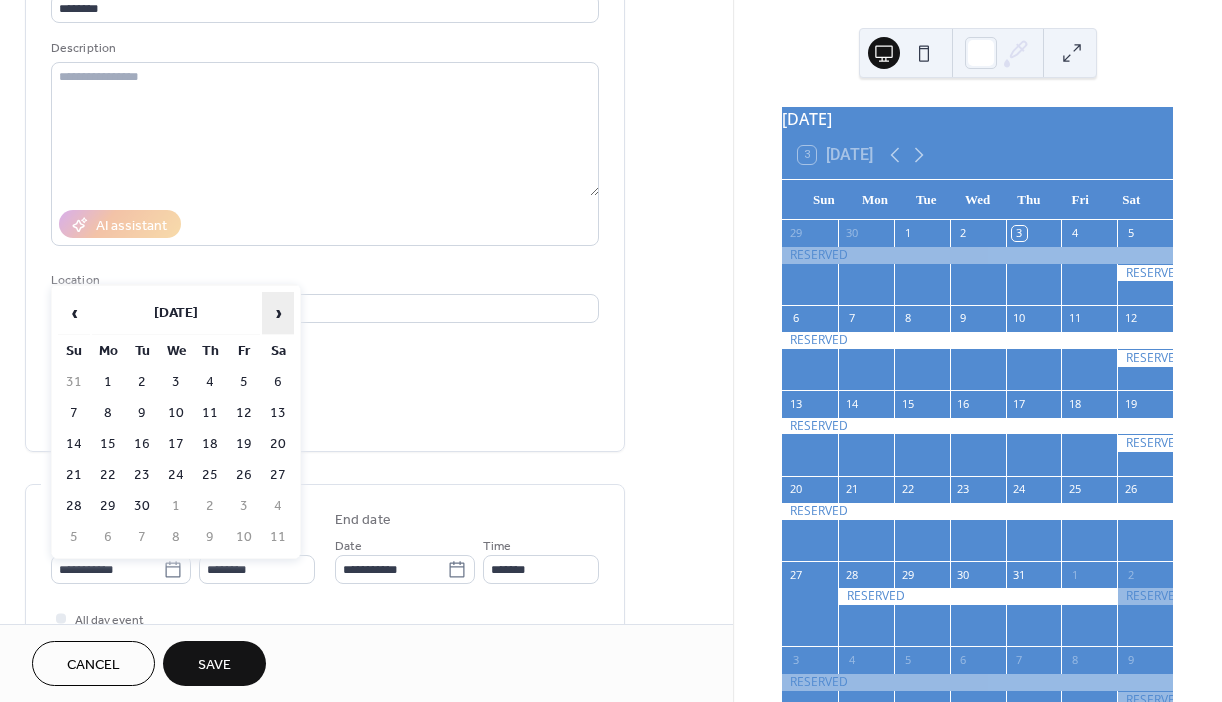 click on "›" at bounding box center [278, 313] 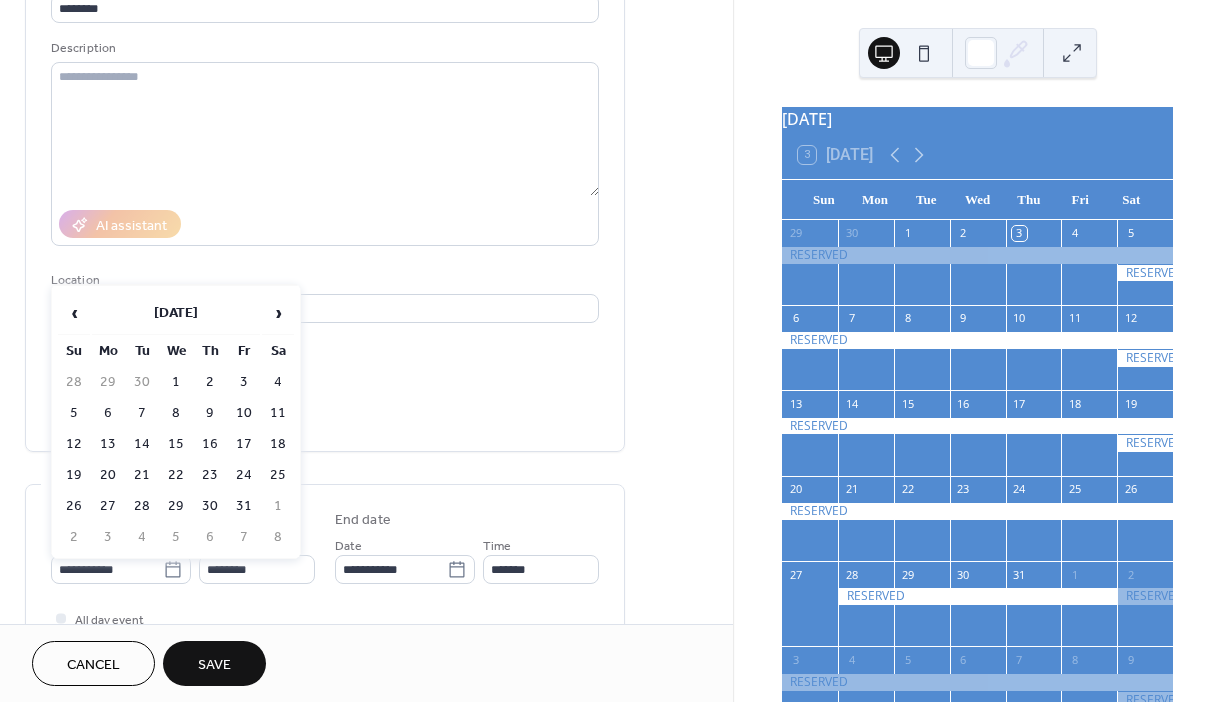 click on "5" at bounding box center [74, 413] 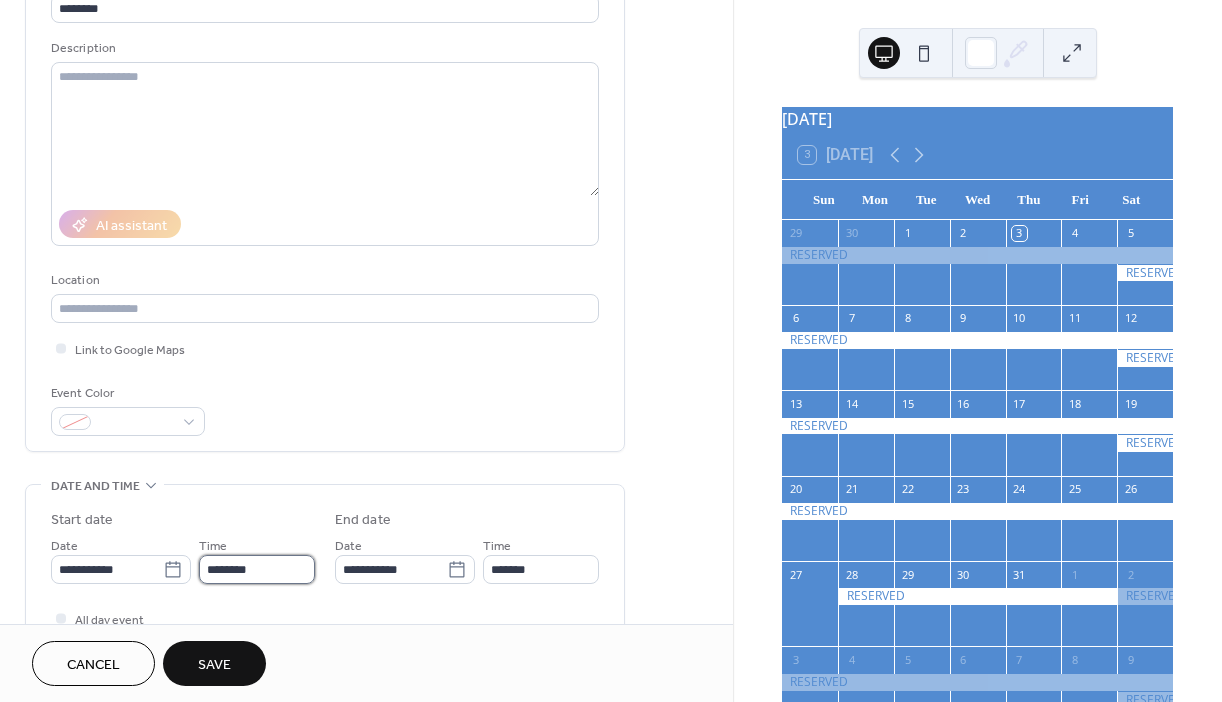 click on "********" at bounding box center [257, 569] 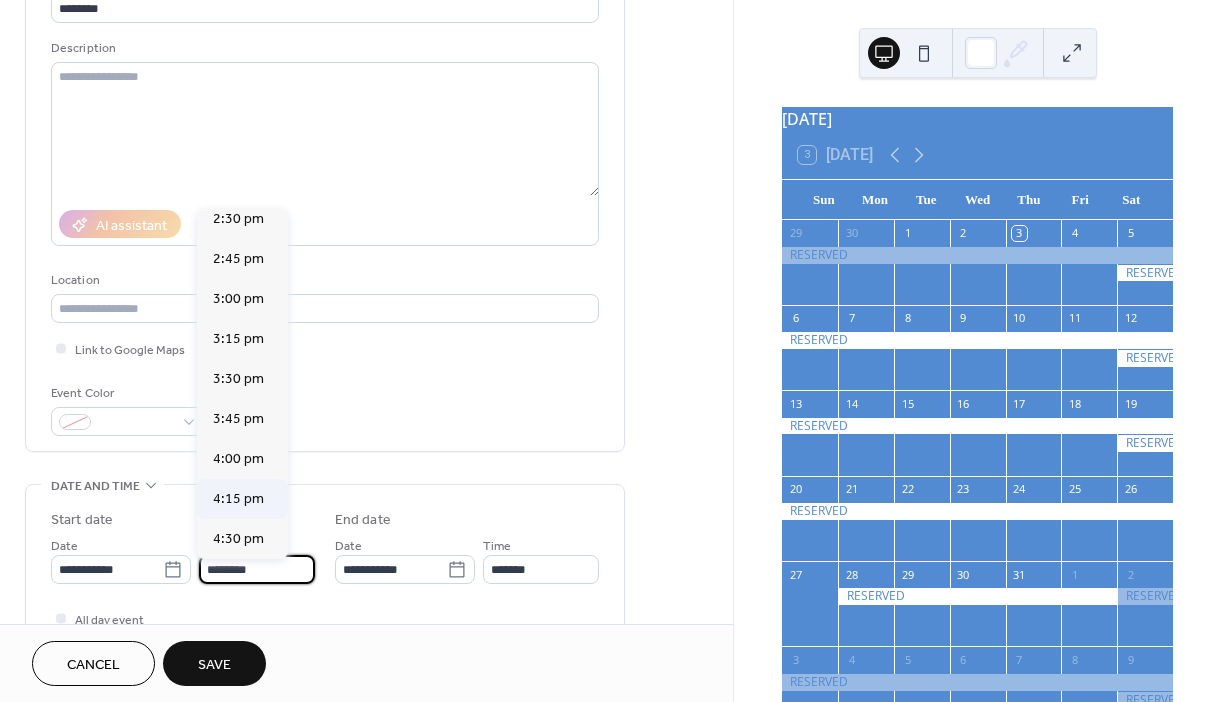 scroll, scrollTop: 2333, scrollLeft: 0, axis: vertical 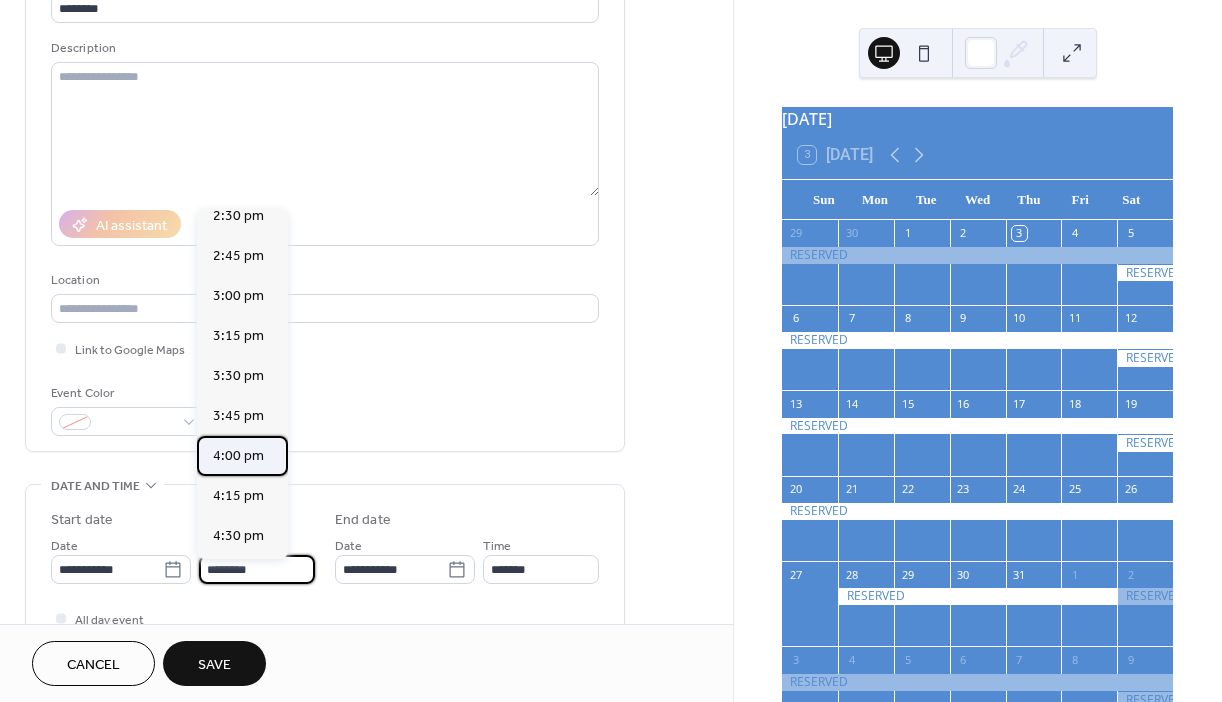 click on "4:00 pm" at bounding box center [238, 456] 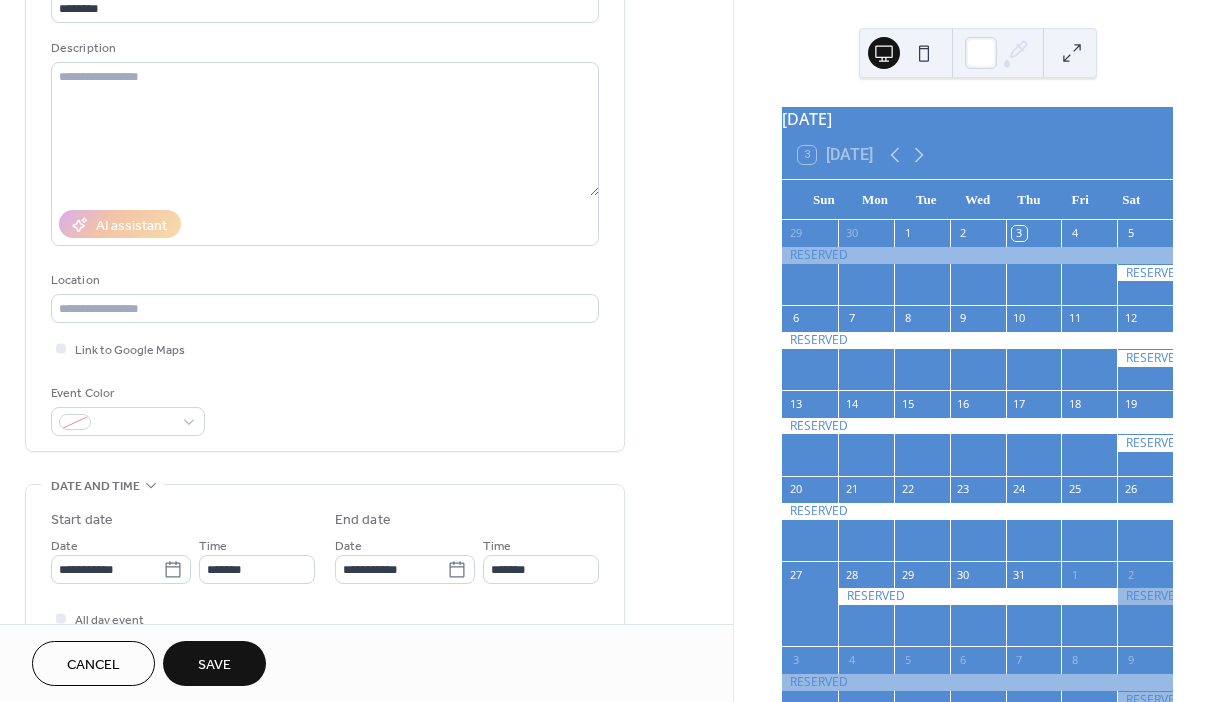type on "*******" 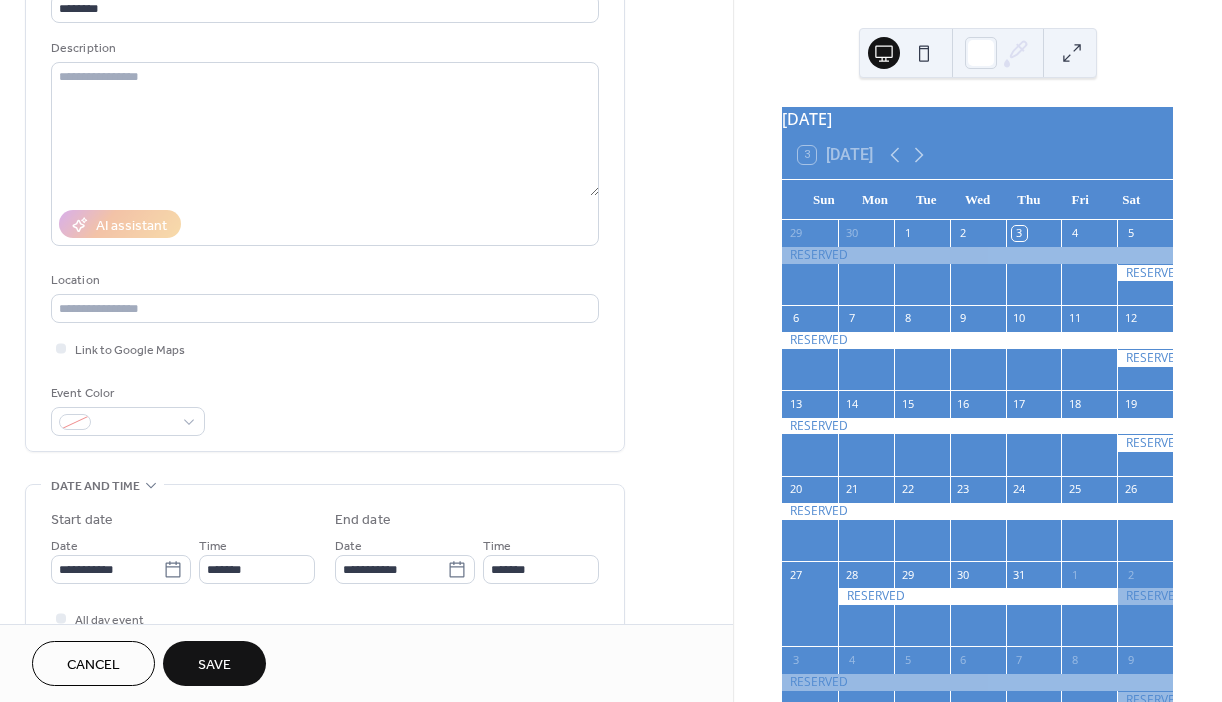 type on "*******" 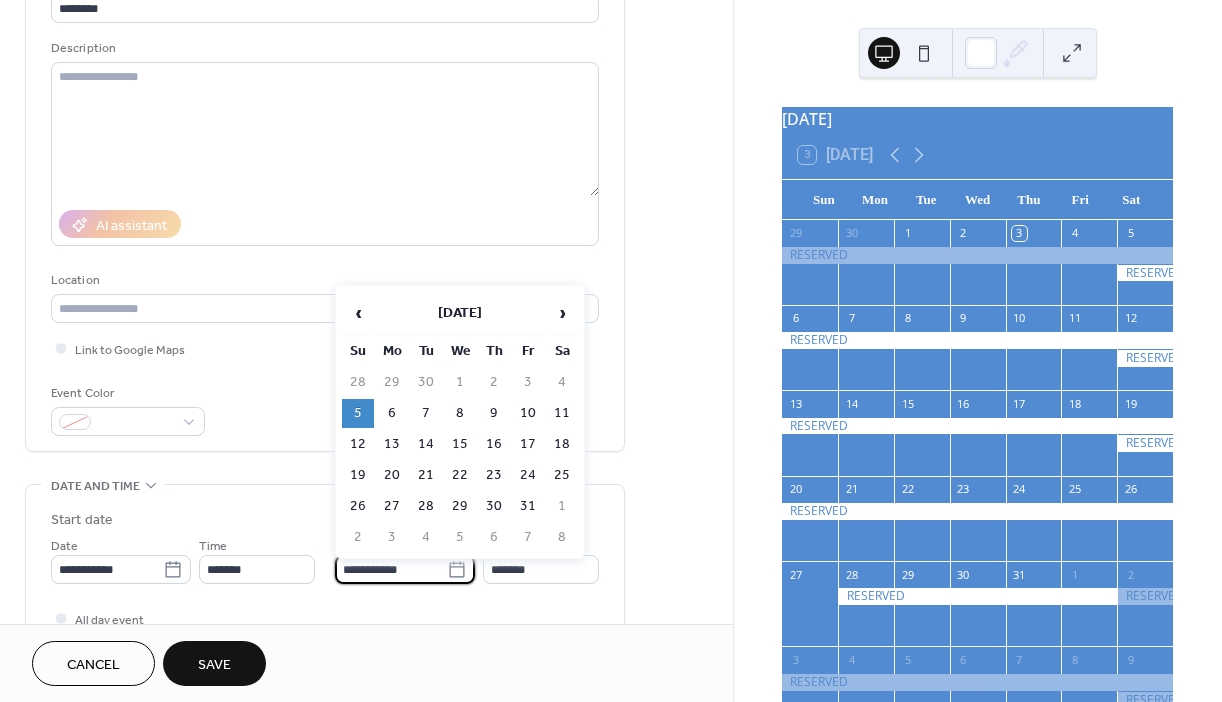 click on "**********" at bounding box center (391, 569) 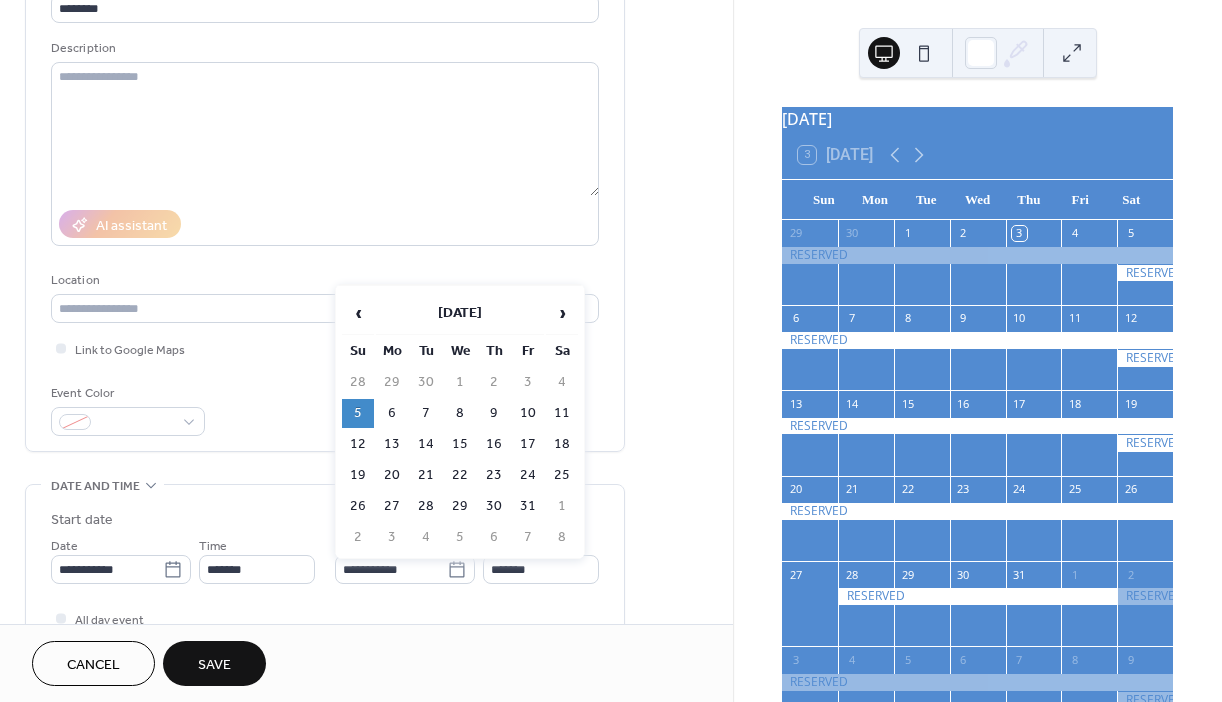 drag, startPoint x: 531, startPoint y: 410, endPoint x: 528, endPoint y: 431, distance: 21.213203 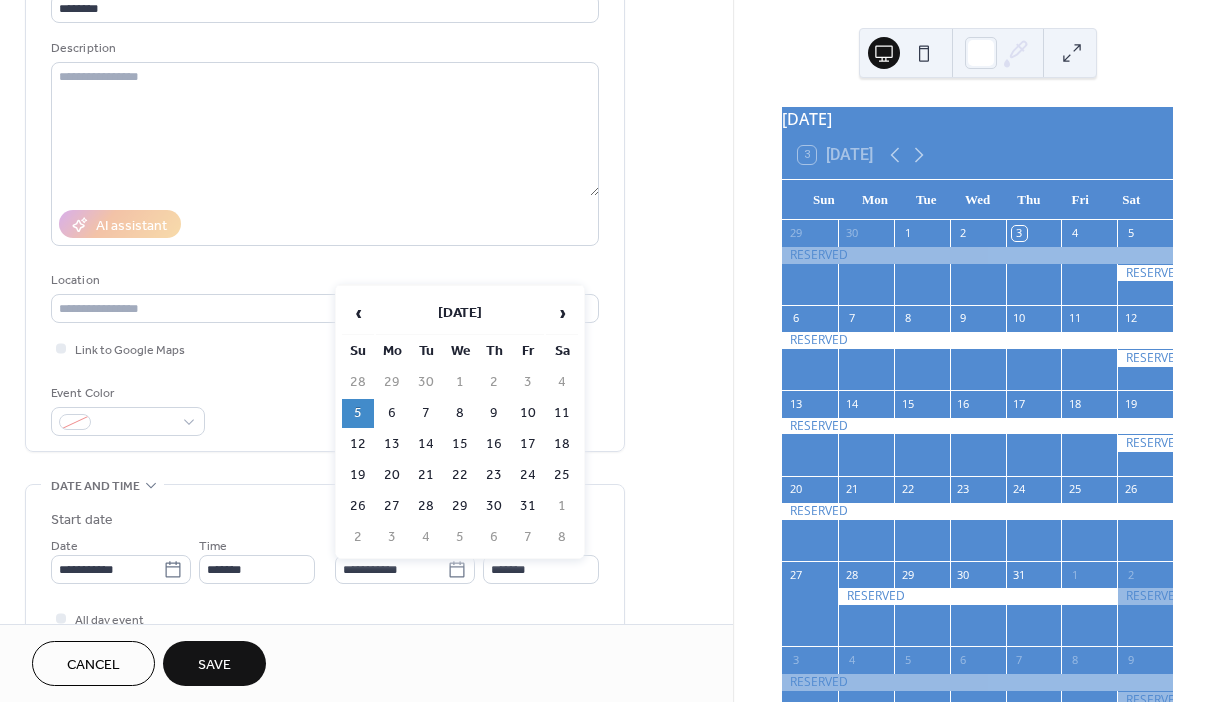 click on "10" at bounding box center (528, 413) 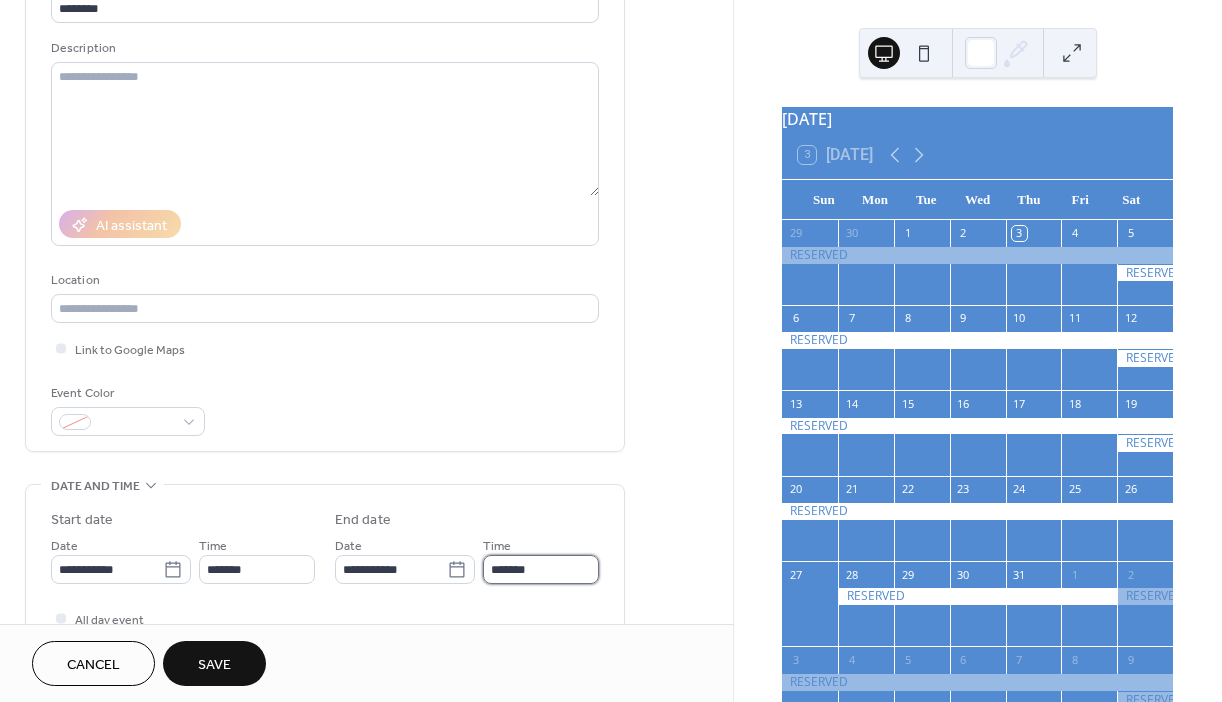 click on "*******" at bounding box center [541, 569] 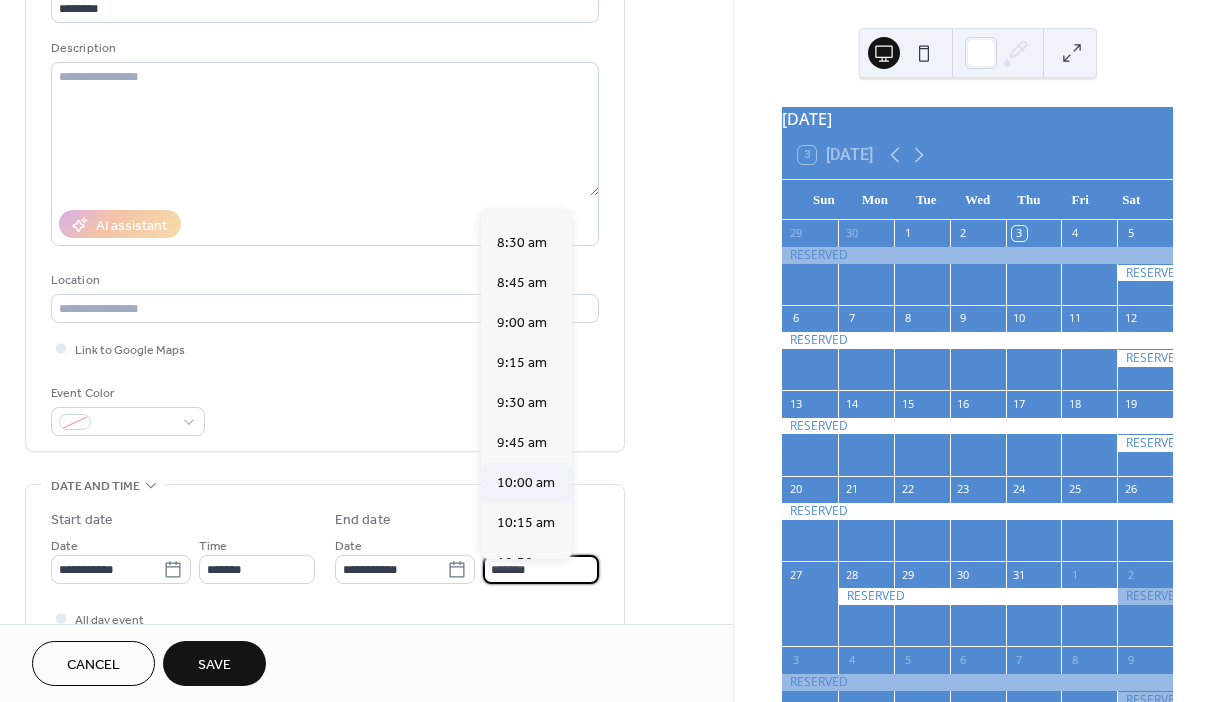 scroll, scrollTop: 1344, scrollLeft: 0, axis: vertical 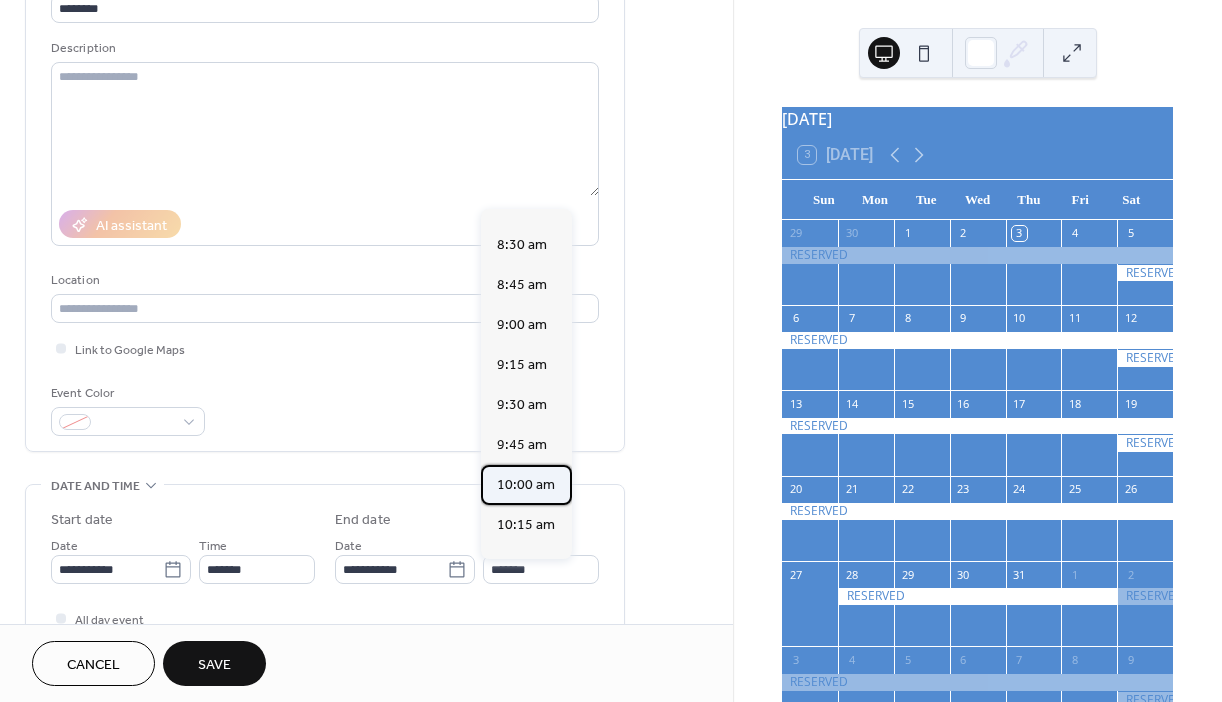 click on "10:00 am" at bounding box center (526, 485) 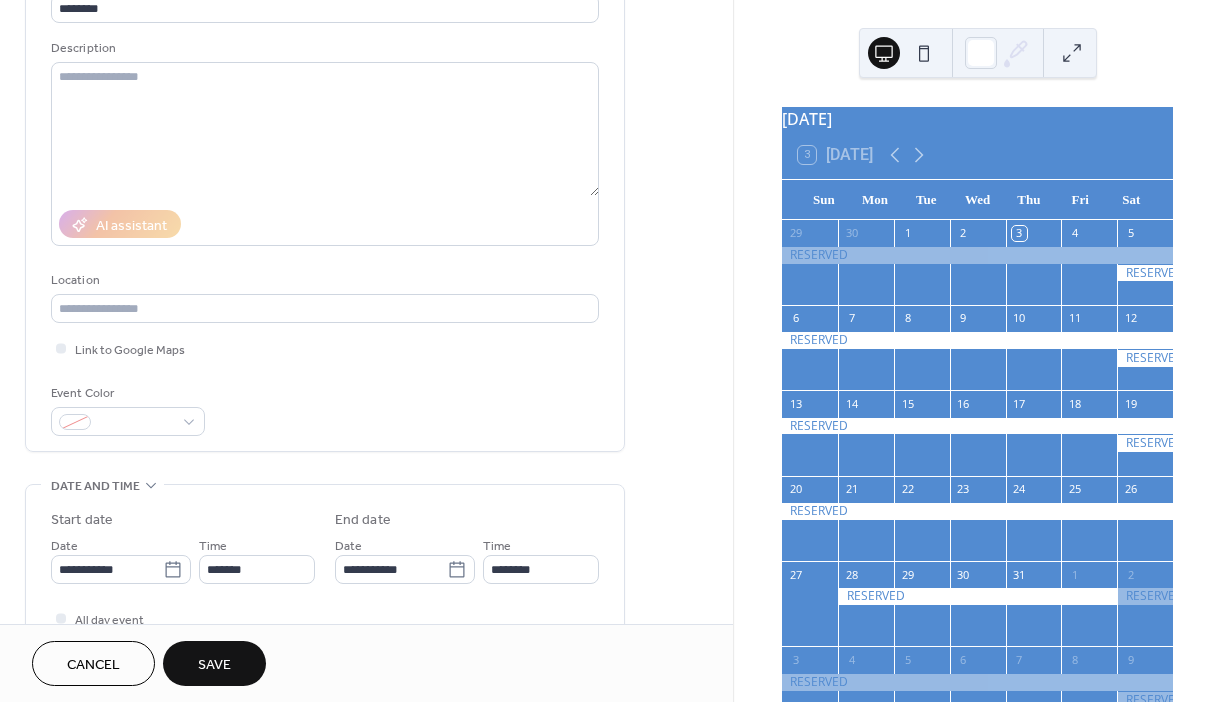 click on "Save" at bounding box center (214, 665) 